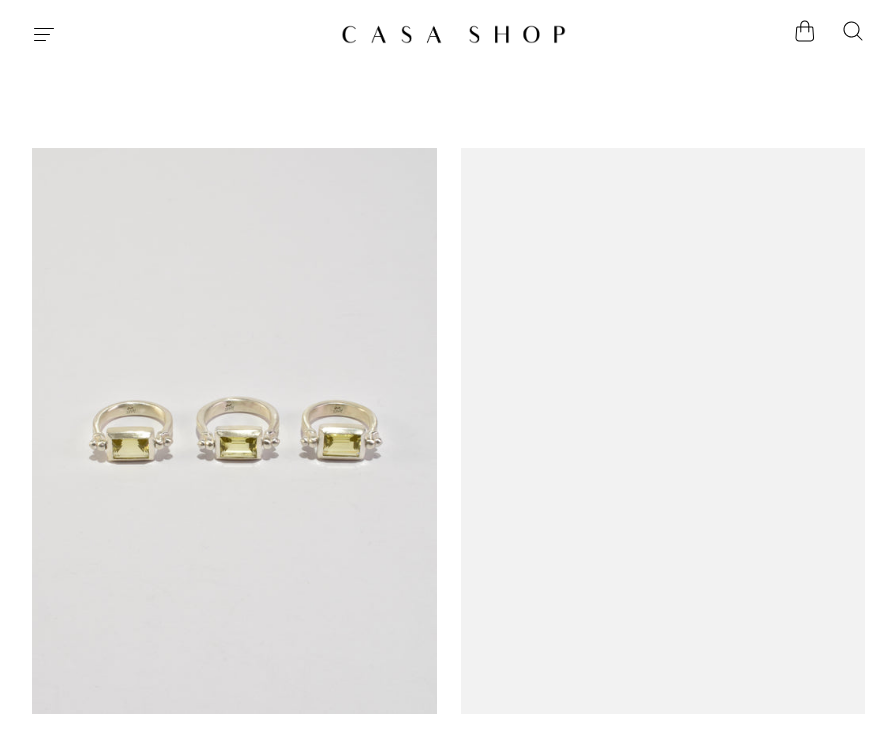 scroll, scrollTop: 0, scrollLeft: 0, axis: both 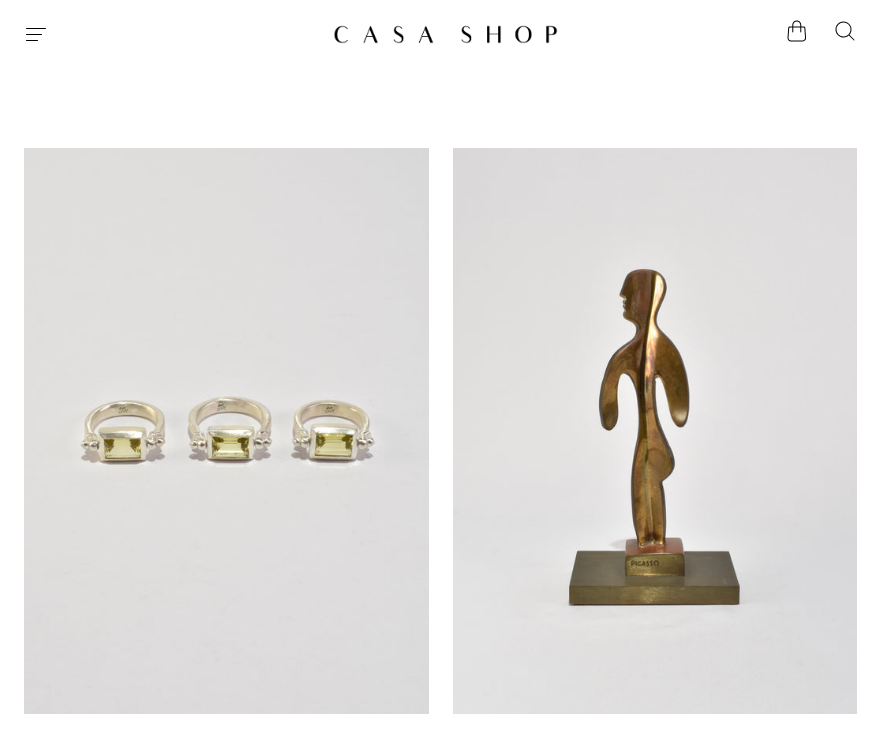 click 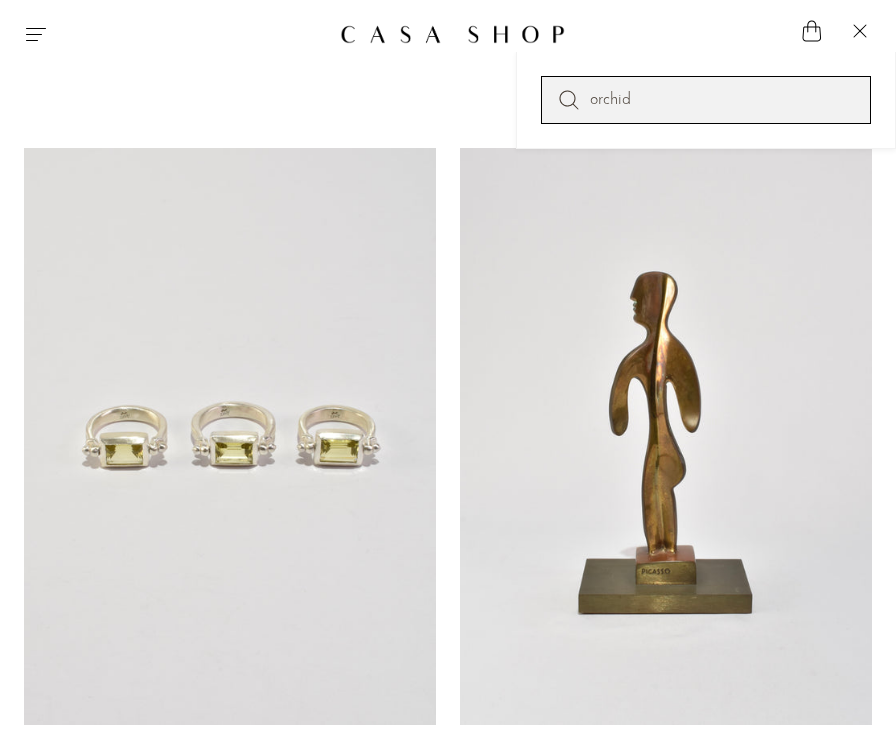 type on "orchid" 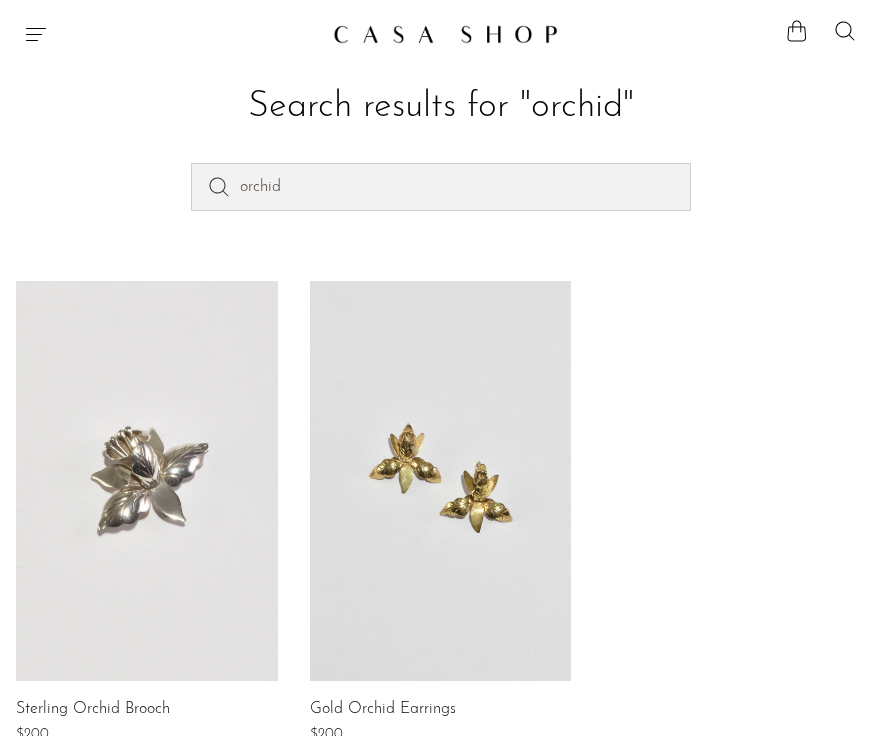 scroll, scrollTop: -1, scrollLeft: 0, axis: vertical 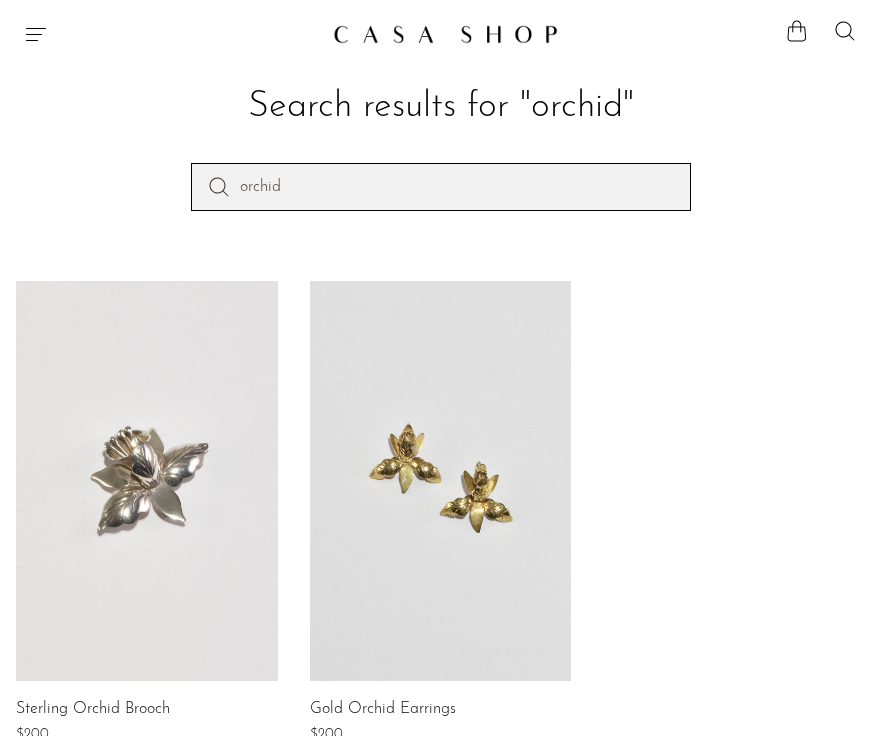 click on "orchid" at bounding box center [441, 187] 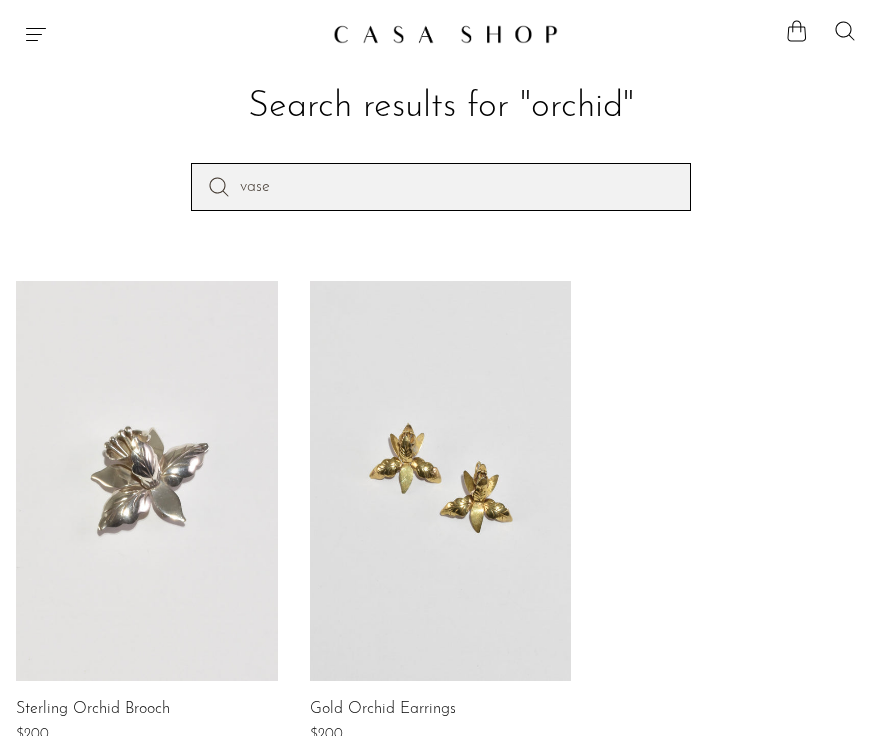 type on "vase" 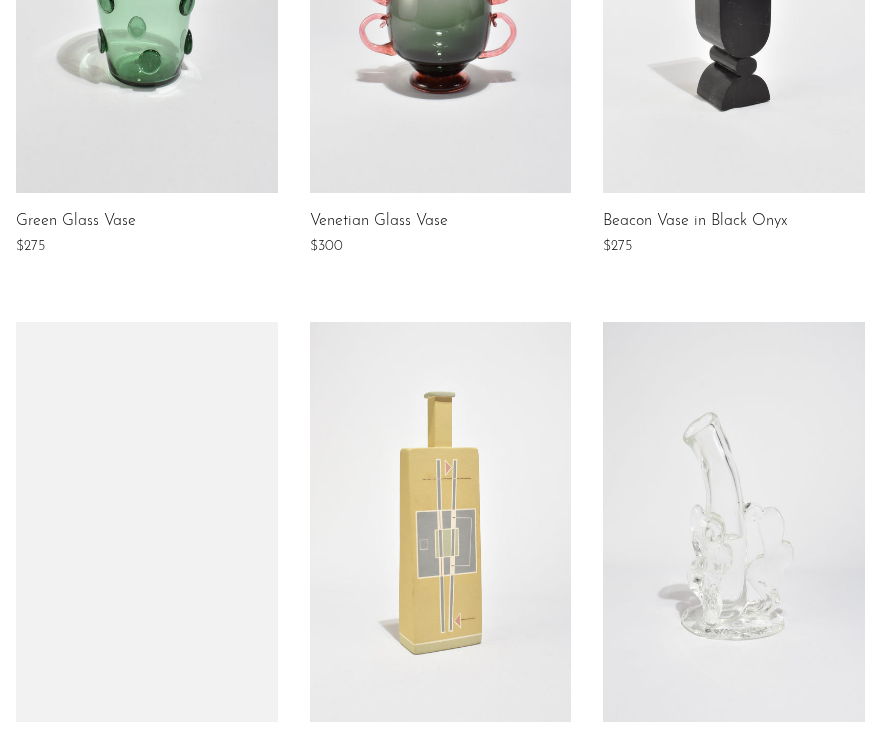 scroll, scrollTop: 936, scrollLeft: 0, axis: vertical 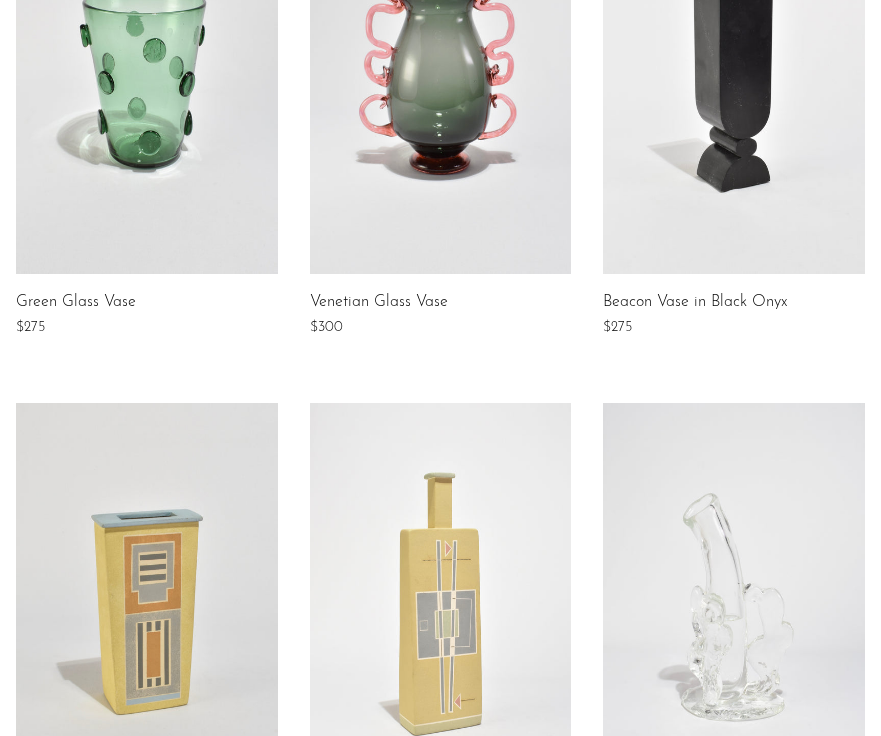 click at bounding box center [441, 74] 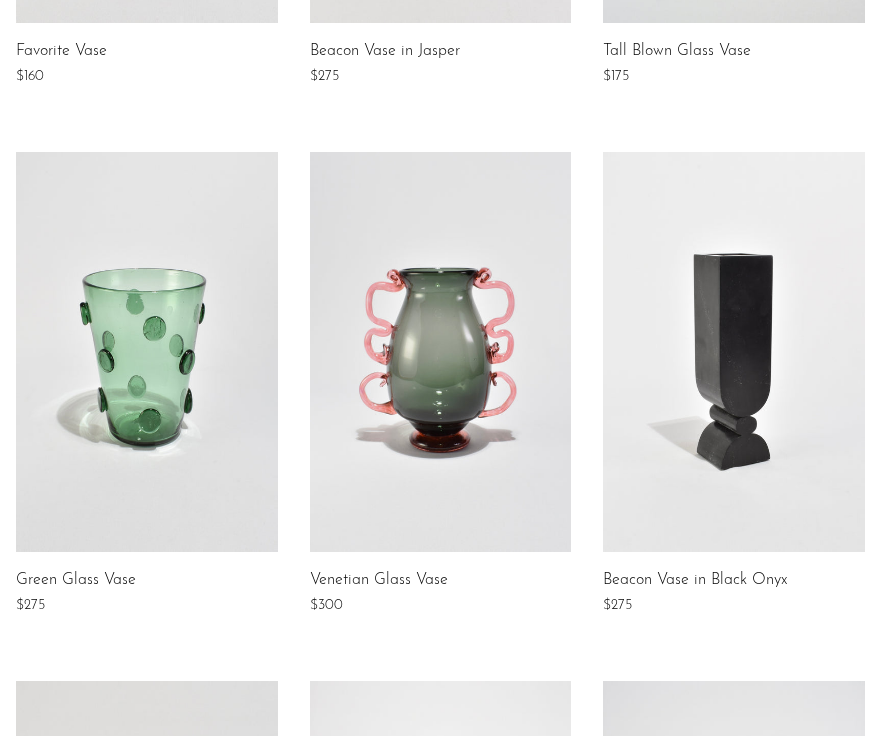 scroll, scrollTop: 0, scrollLeft: 0, axis: both 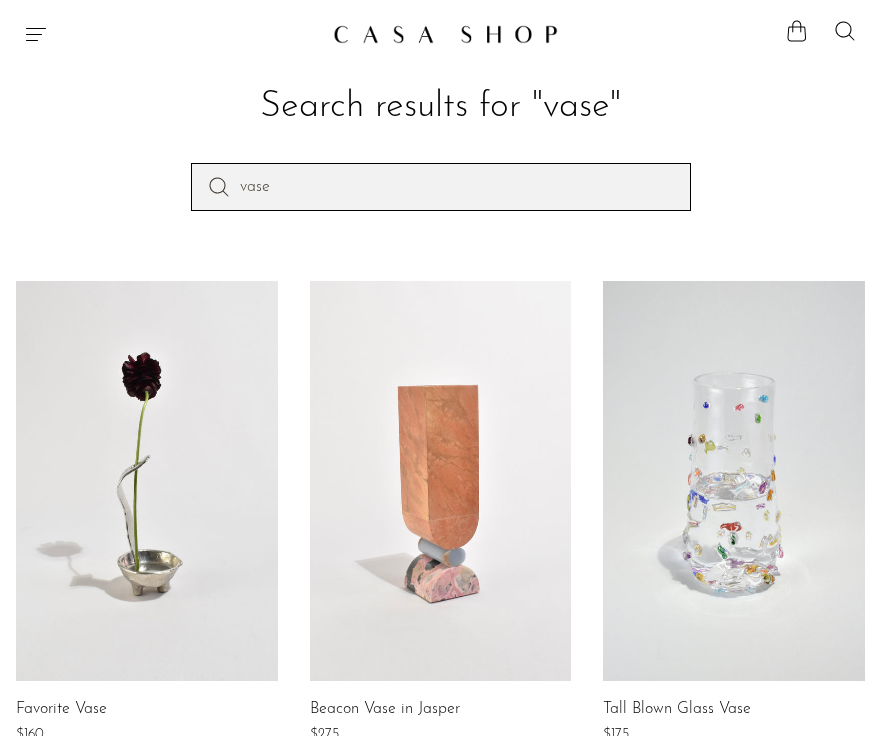 click on "vase" at bounding box center [441, 187] 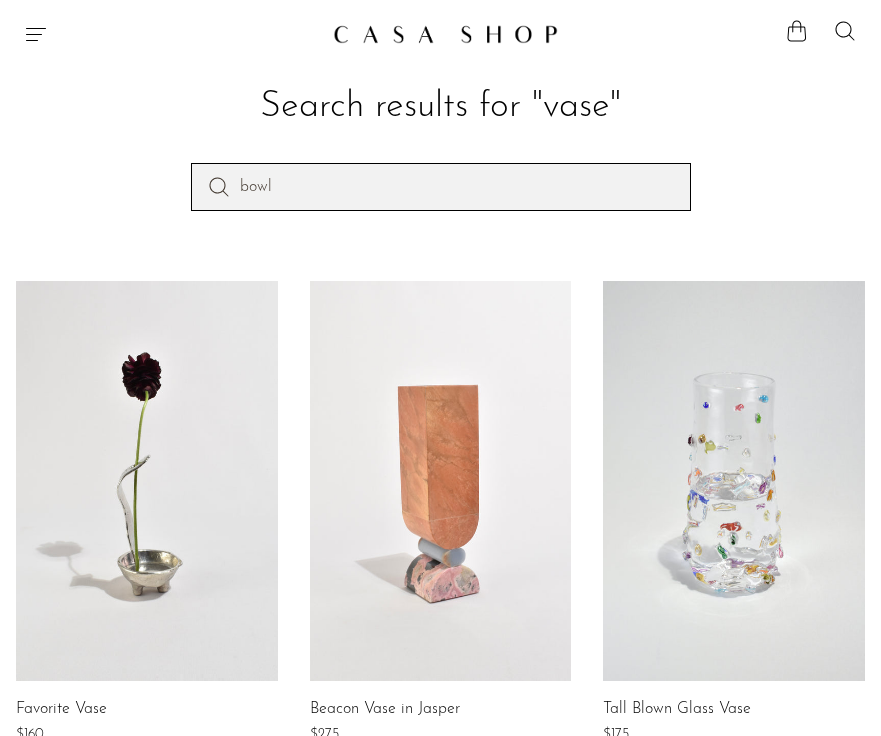 type on "bowl" 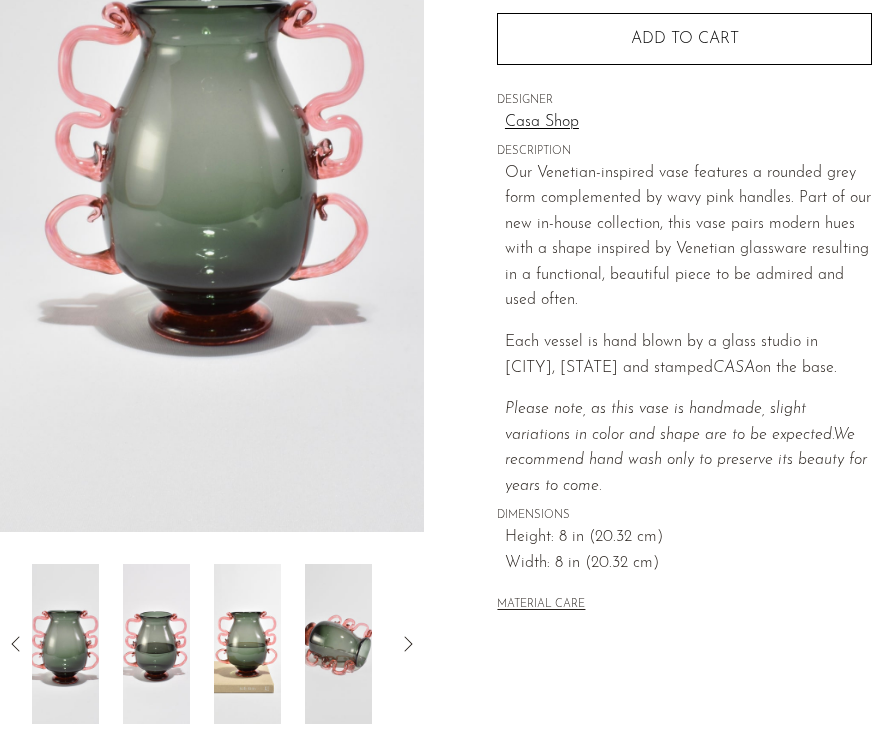 scroll, scrollTop: 332, scrollLeft: 0, axis: vertical 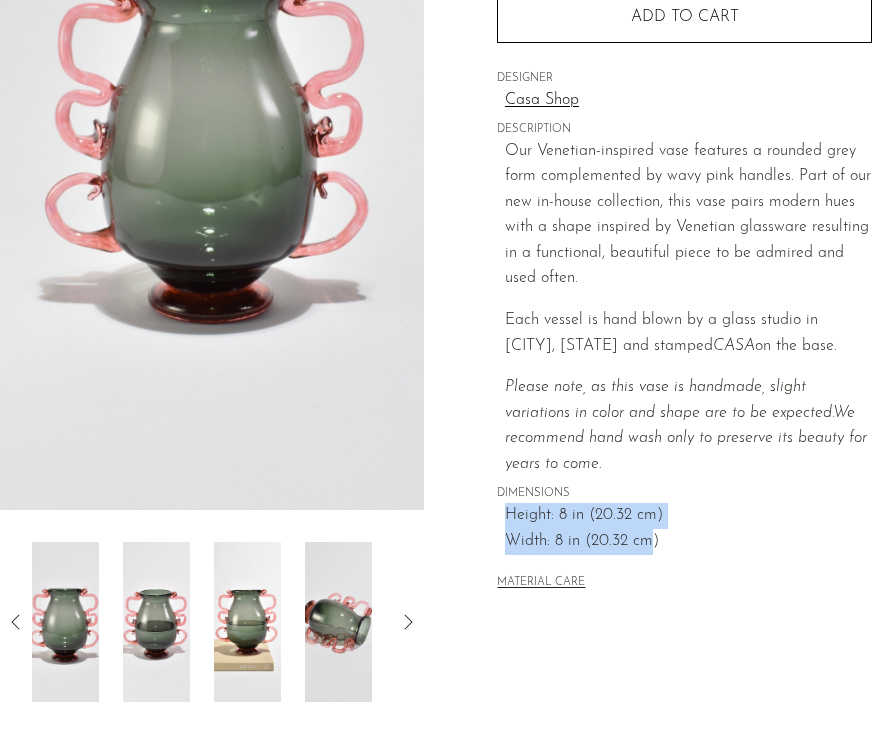 drag, startPoint x: 502, startPoint y: 497, endPoint x: 651, endPoint y: 528, distance: 152.19067 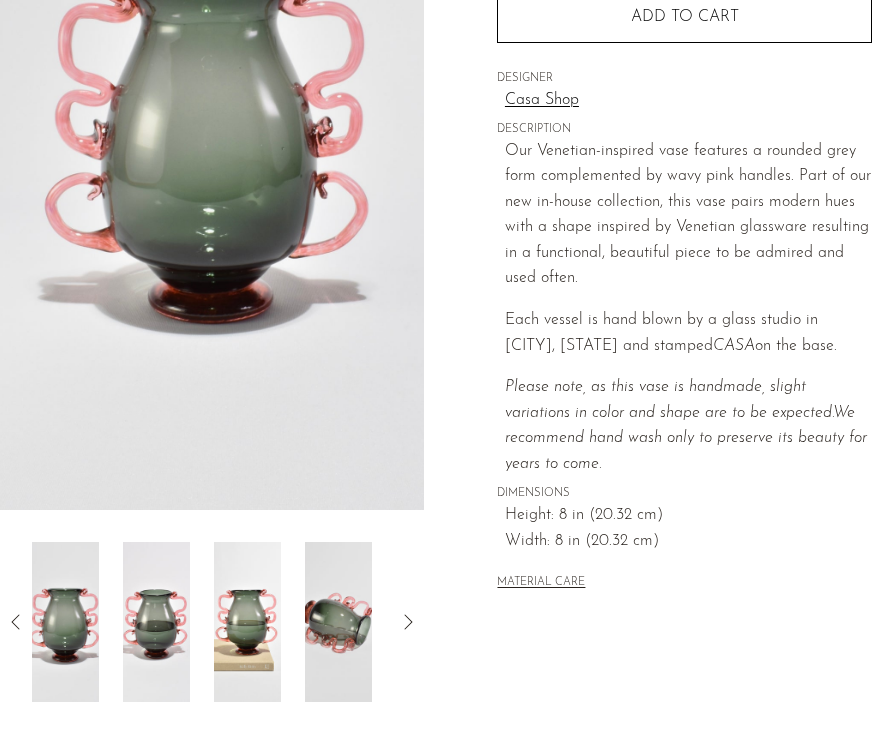click on "Each vessel is hand blown by a glass studio in Richmond, Virginia and stamped  CASA  on the base." at bounding box center (688, 333) 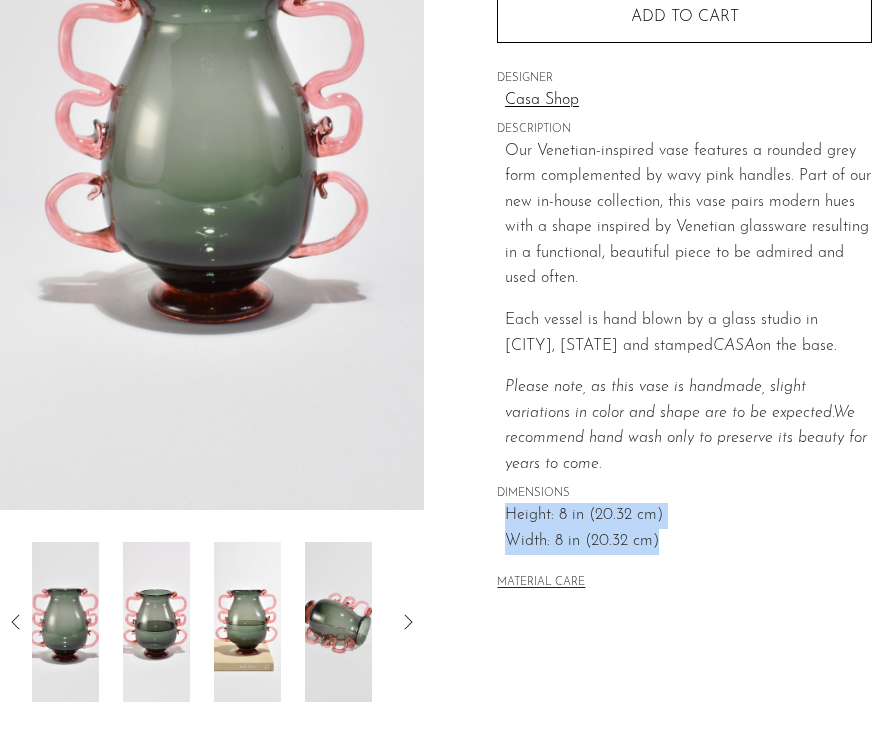 drag, startPoint x: 503, startPoint y: 503, endPoint x: 657, endPoint y: 526, distance: 155.70805 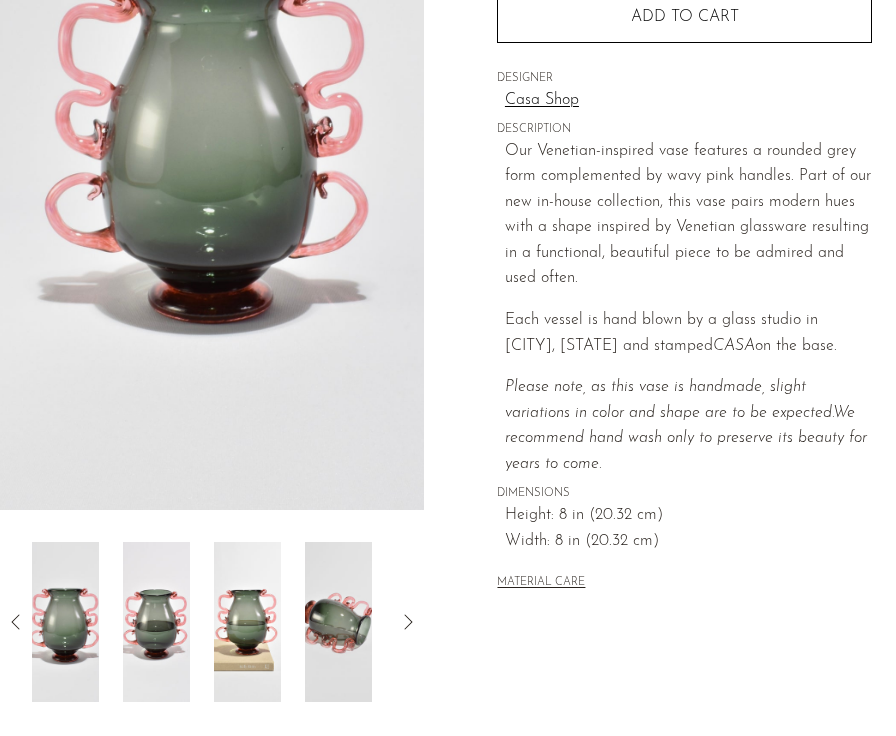 click on "Our Venetian-inspired vase features a rounded grey form complemented by wavy pink handles. Part of our new in-house collection, this vase pairs modern hues with a shape inspired by Venetian glassware resulting in a functional, beautiful piece to be admired and used often." at bounding box center (688, 216) 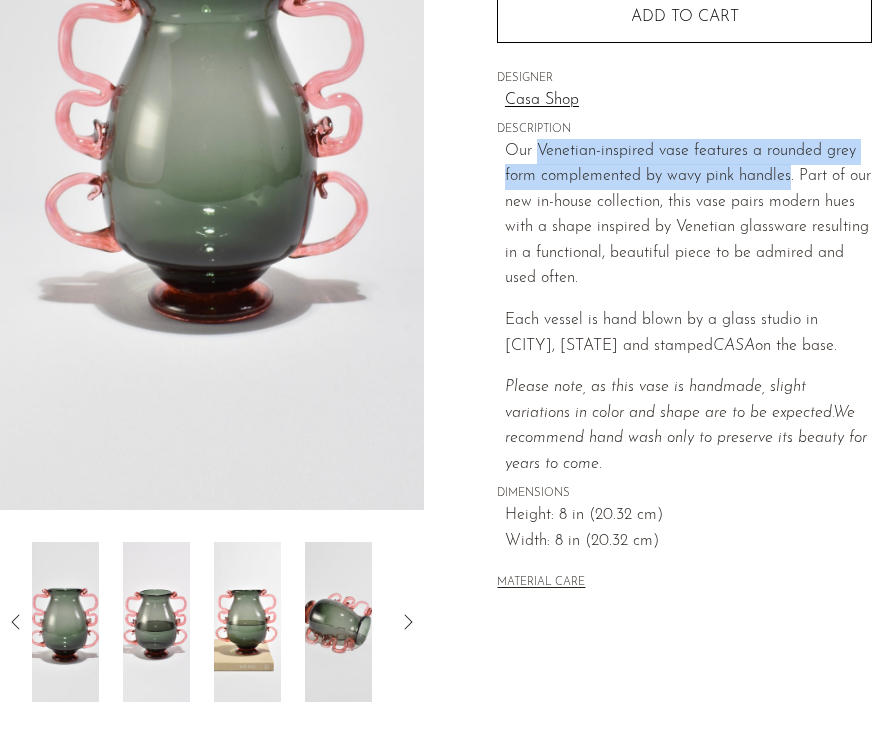 drag, startPoint x: 538, startPoint y: 145, endPoint x: 788, endPoint y: 161, distance: 250.51147 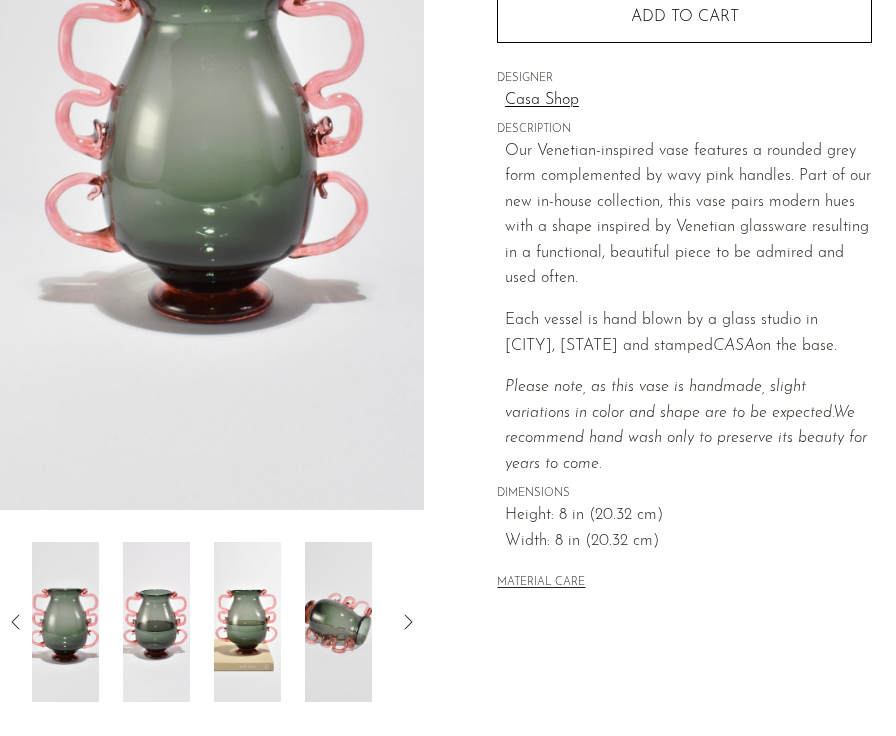 click on "Our Venetian-inspired vase features a rounded grey form complemented by wavy pink handles. Part of our new in-house collection, this vase pairs modern hues with a shape inspired by Venetian glassware resulting in a functional, beautiful piece to be admired and used often." at bounding box center [688, 216] 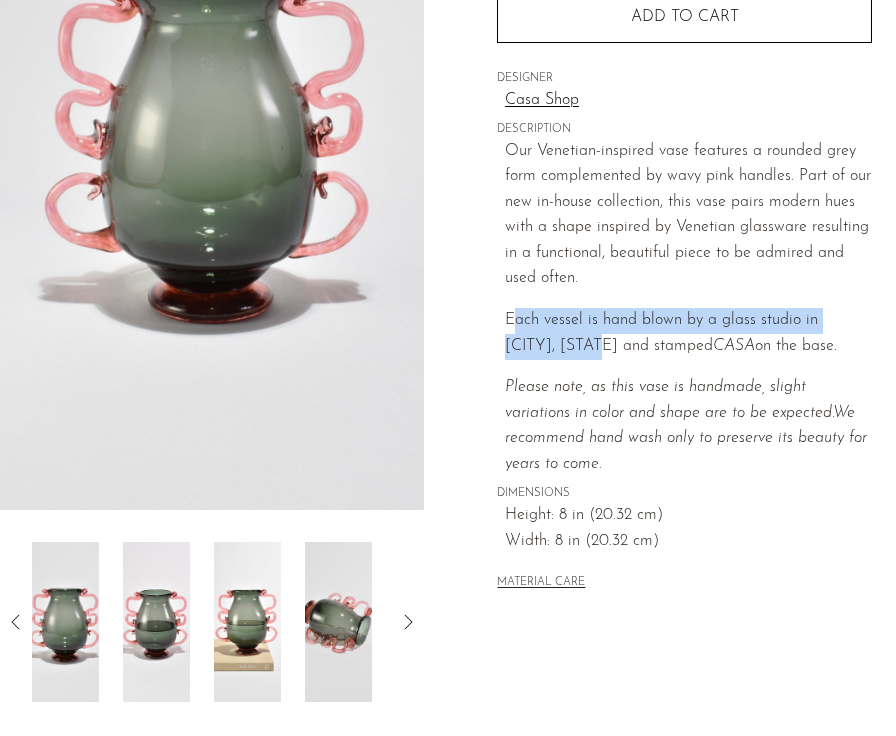 drag, startPoint x: 515, startPoint y: 309, endPoint x: 600, endPoint y: 331, distance: 87.80091 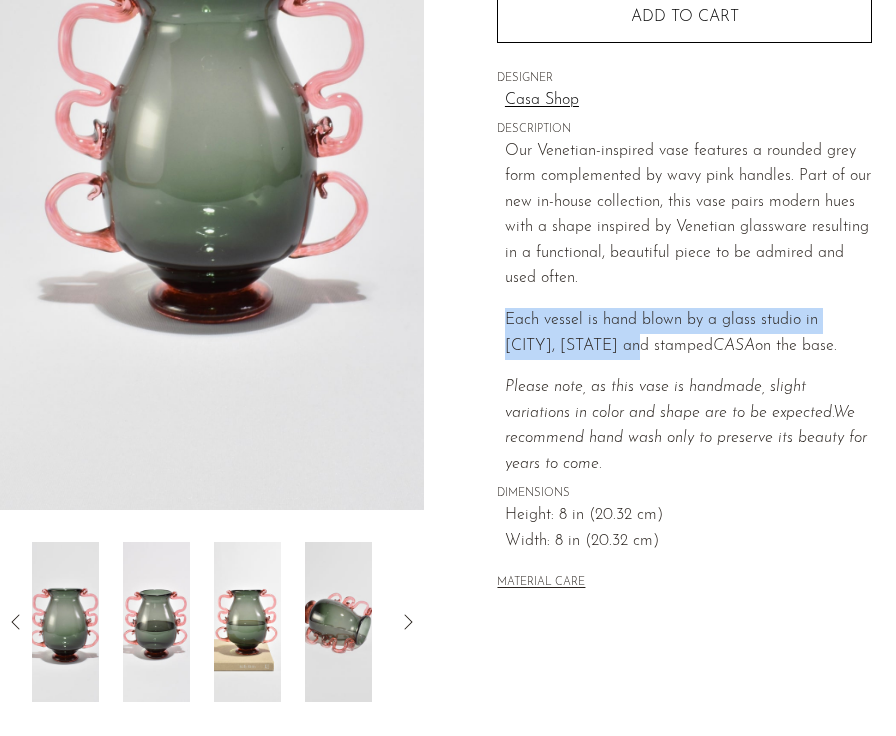 drag, startPoint x: 632, startPoint y: 337, endPoint x: 506, endPoint y: 307, distance: 129.5222 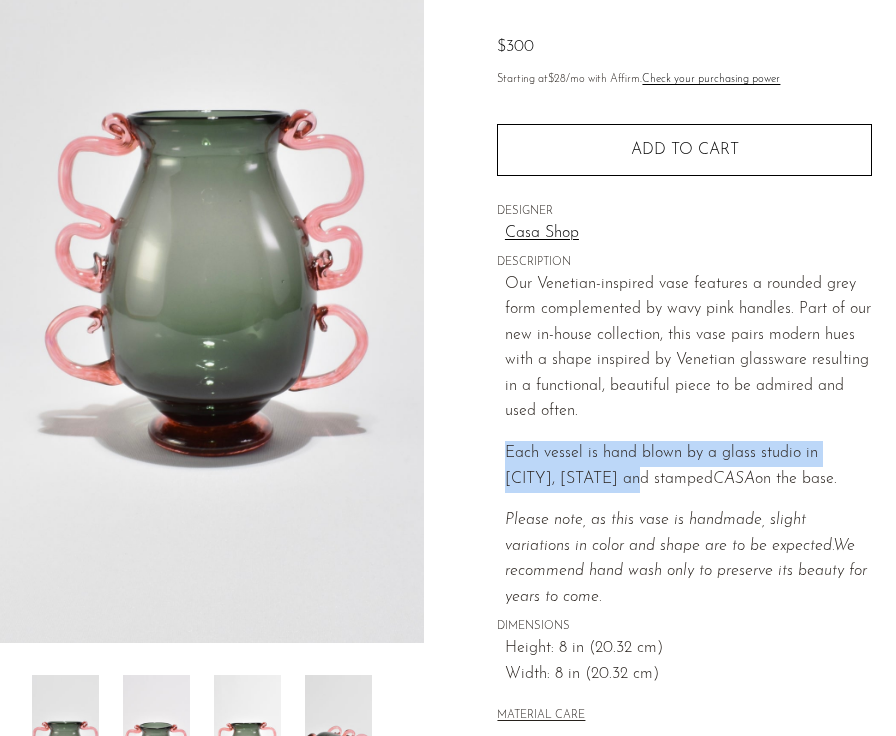 scroll, scrollTop: 196, scrollLeft: 0, axis: vertical 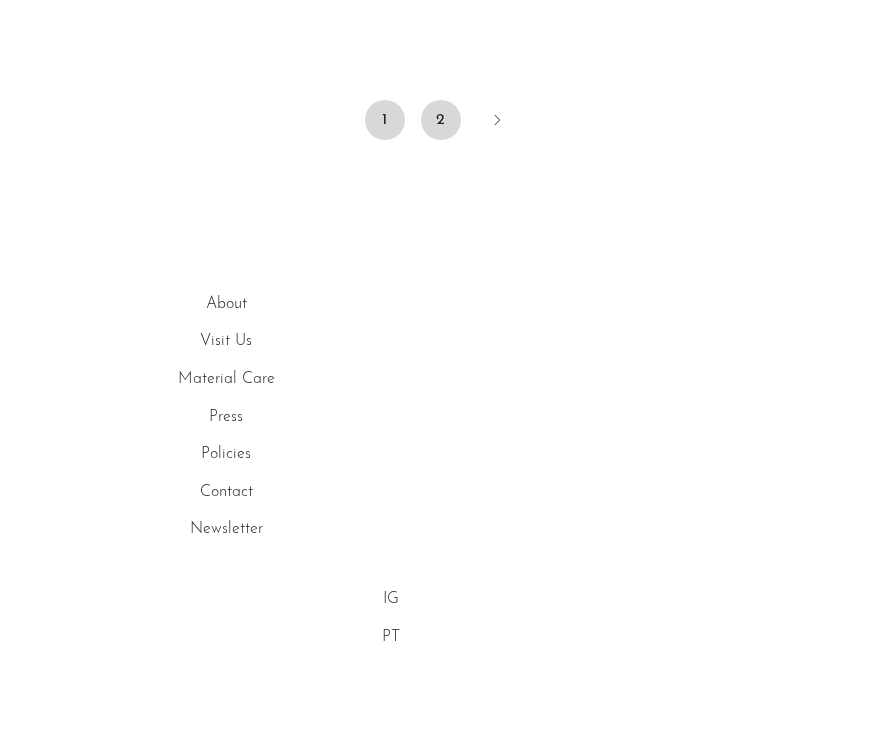 click on "2" at bounding box center (441, 120) 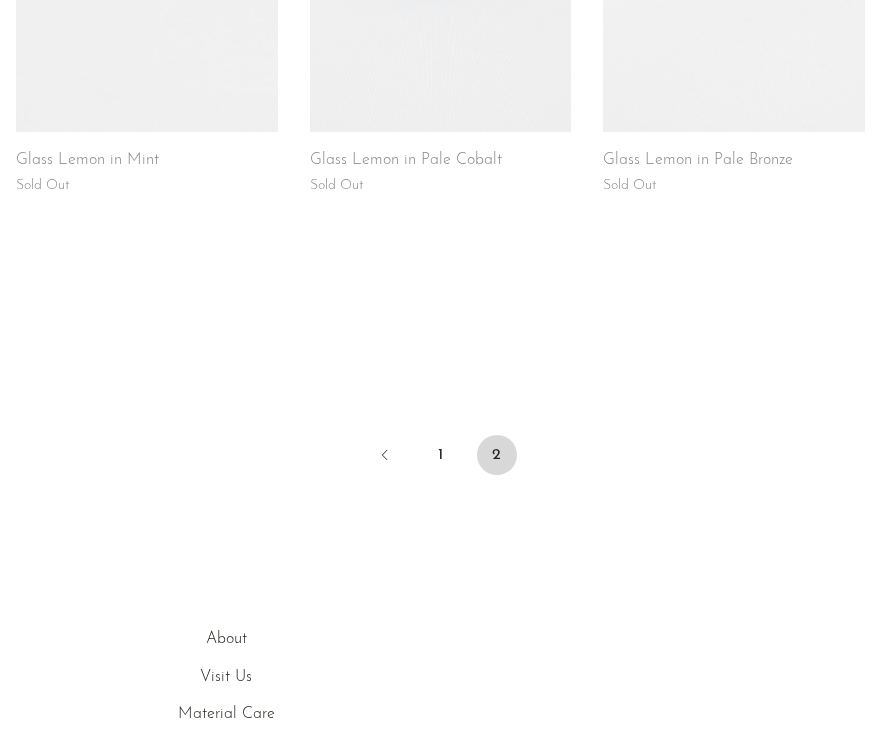 scroll, scrollTop: 0, scrollLeft: 0, axis: both 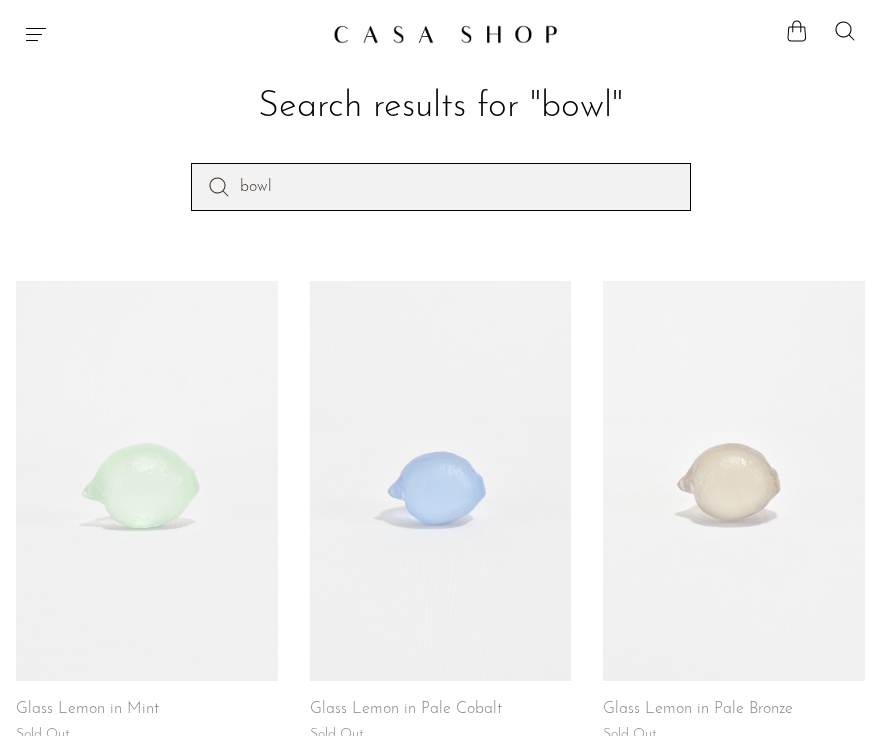 click on "bowl" at bounding box center [441, 187] 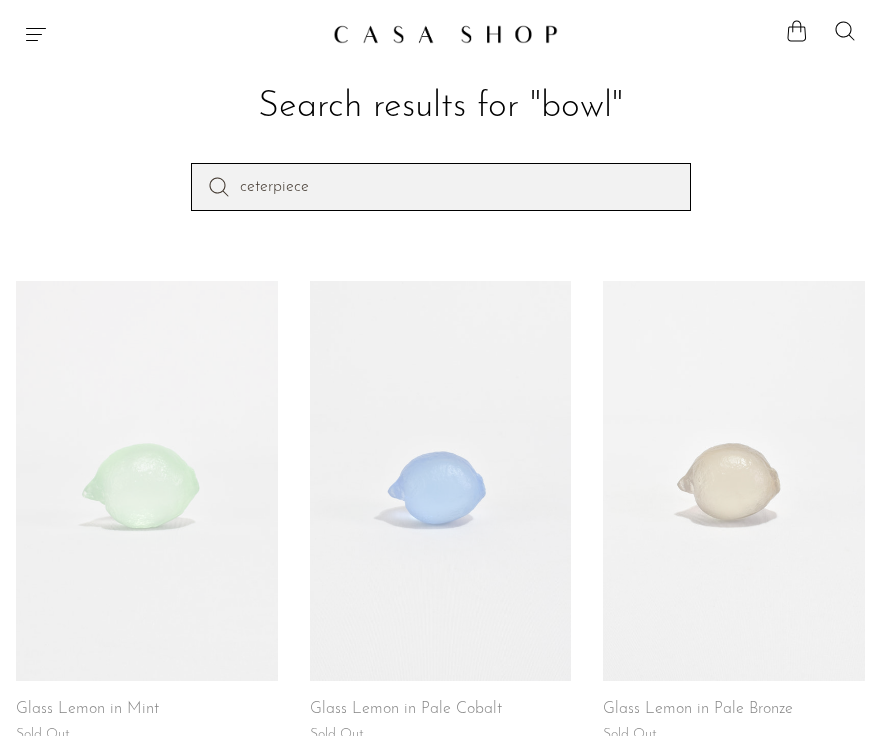 type on "ceterpiece" 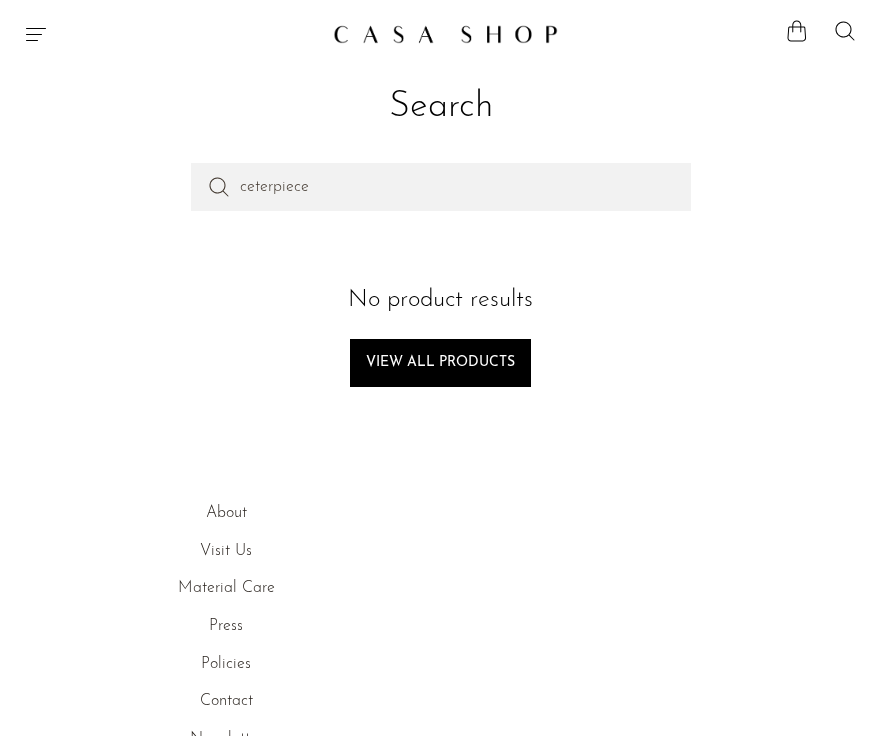 scroll, scrollTop: 0, scrollLeft: 0, axis: both 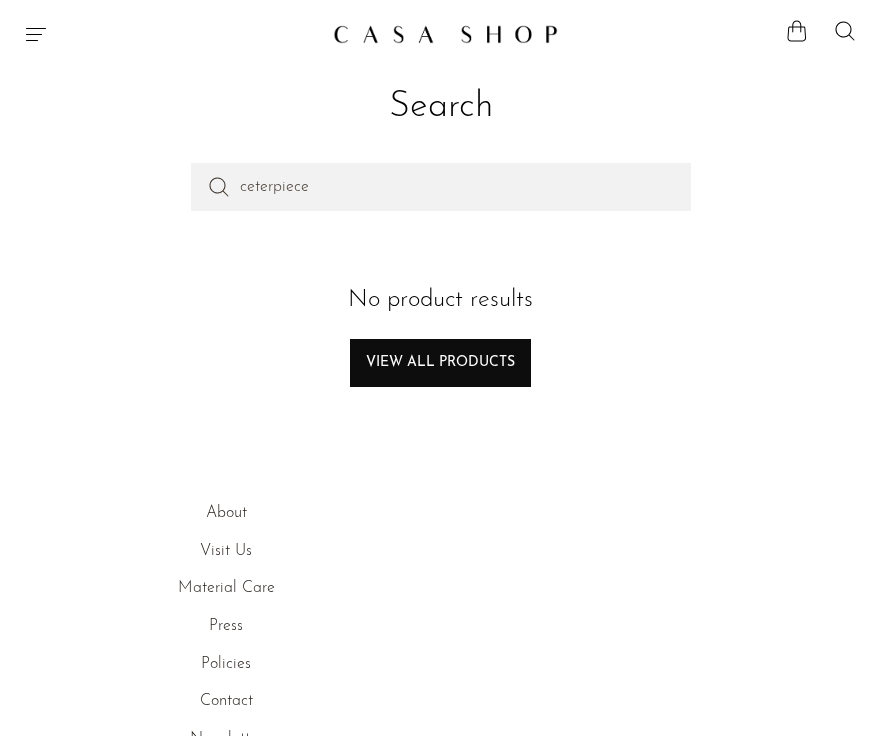 click on "View all products" at bounding box center [440, 363] 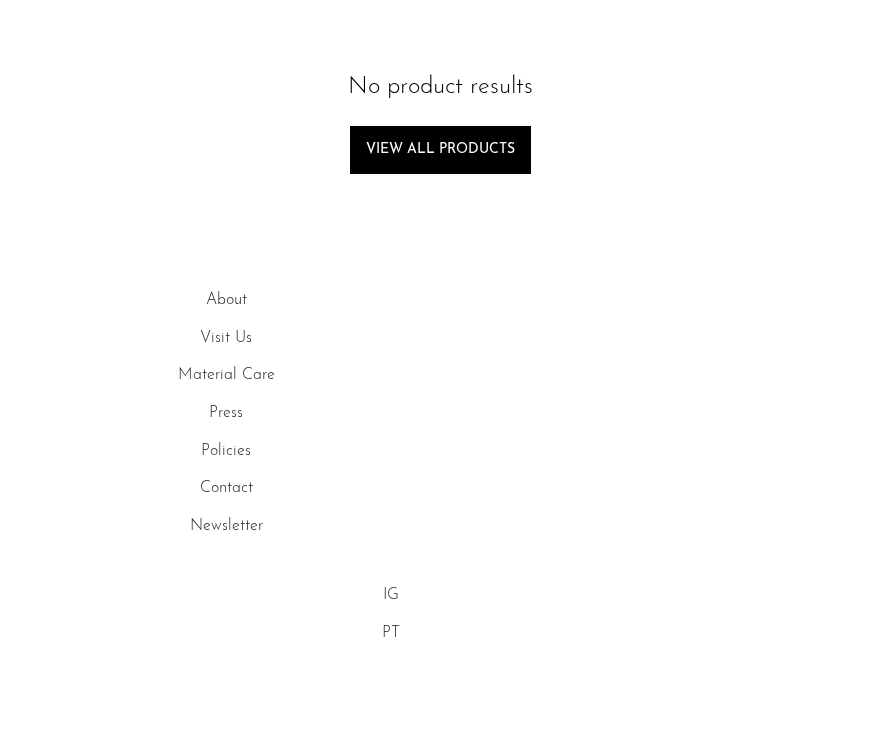 scroll, scrollTop: 0, scrollLeft: 0, axis: both 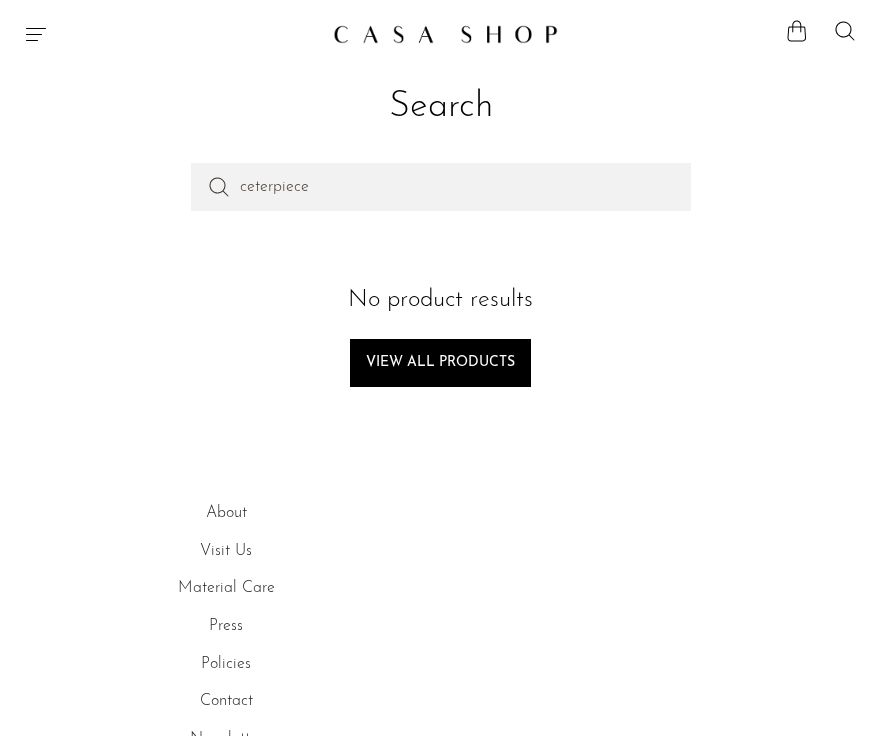 click 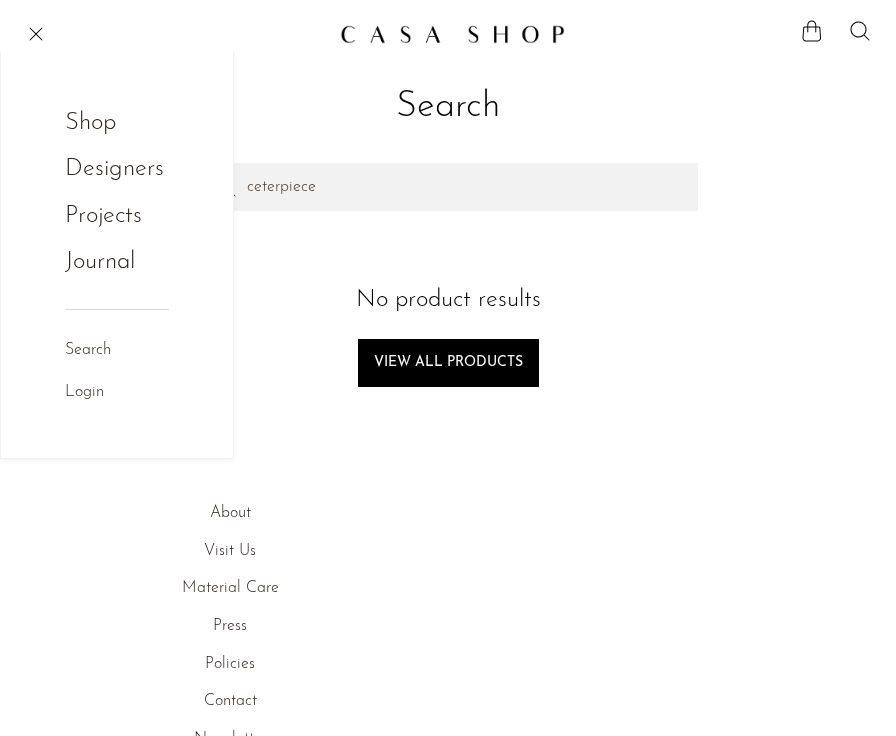 click on "Shop" at bounding box center [104, 123] 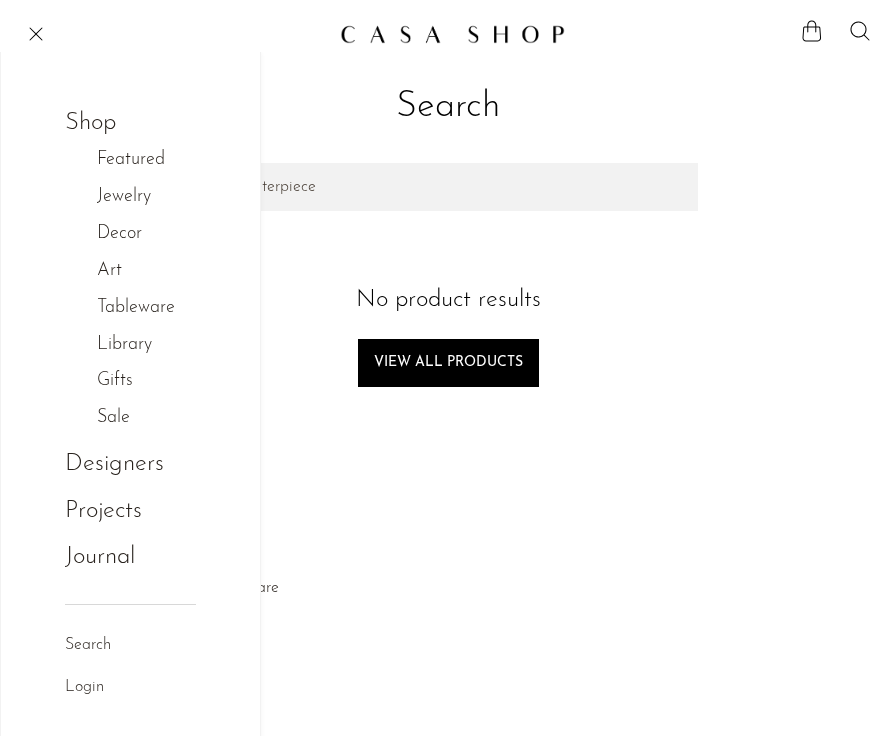 click on "Tableware" at bounding box center (146, 308) 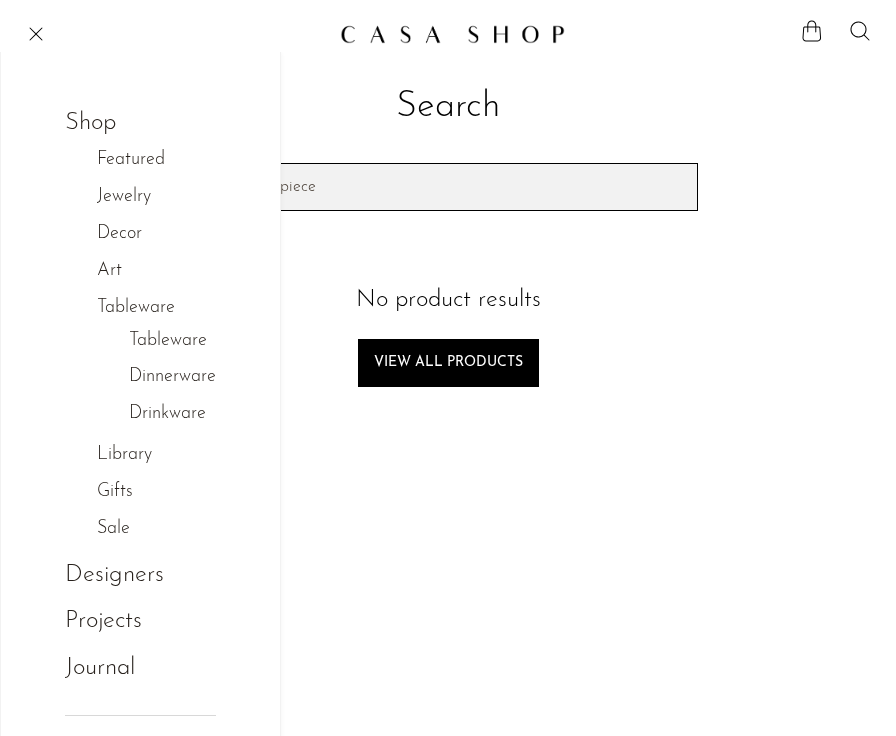 click on "ceterpiece" at bounding box center [448, 187] 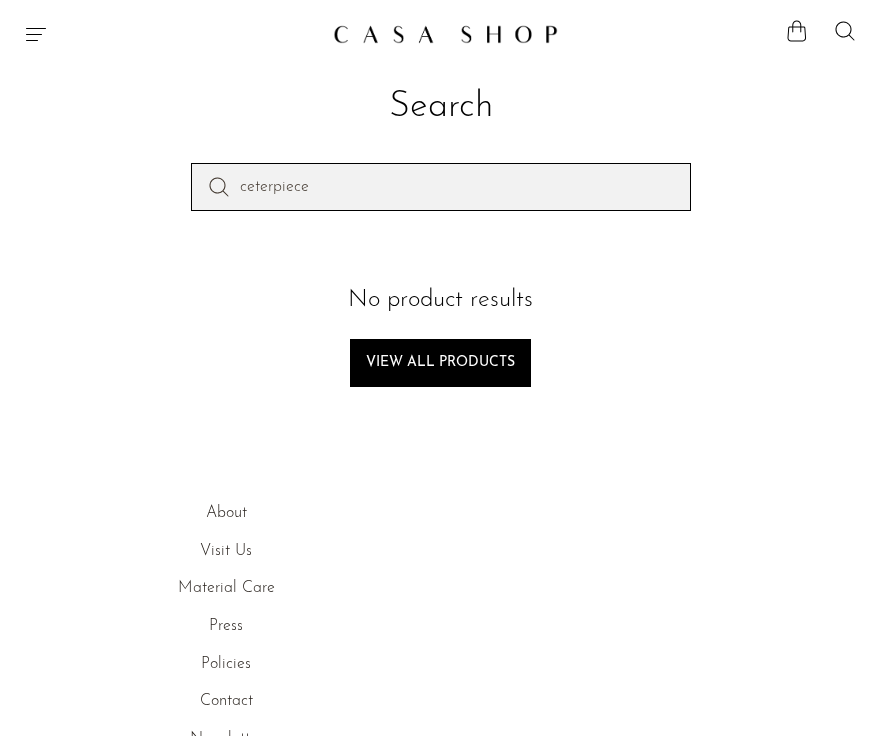 click on "ceterpiece" at bounding box center [441, 187] 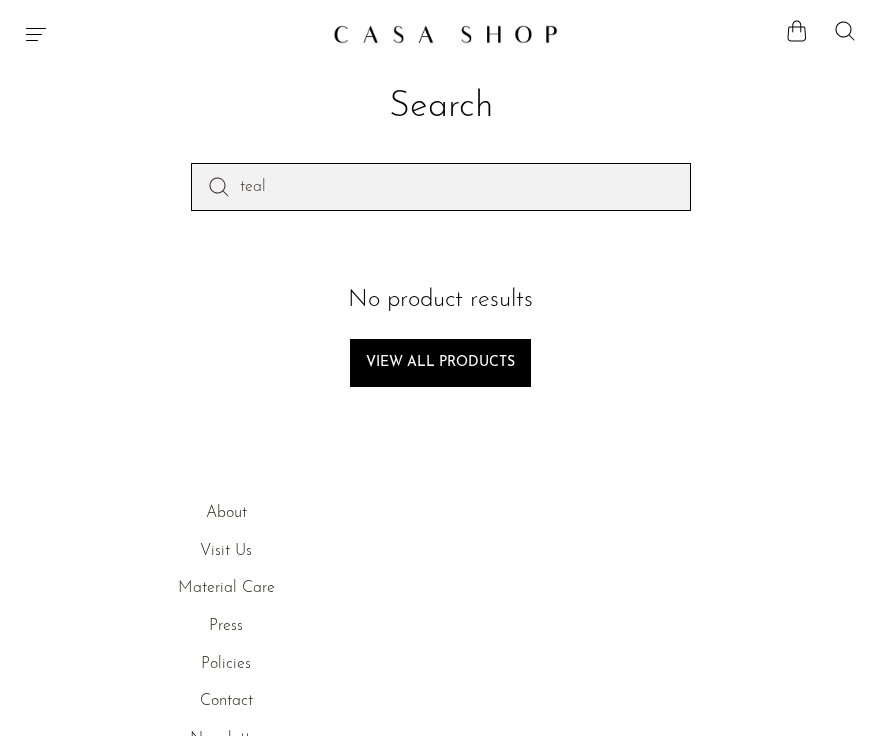 type on "teal" 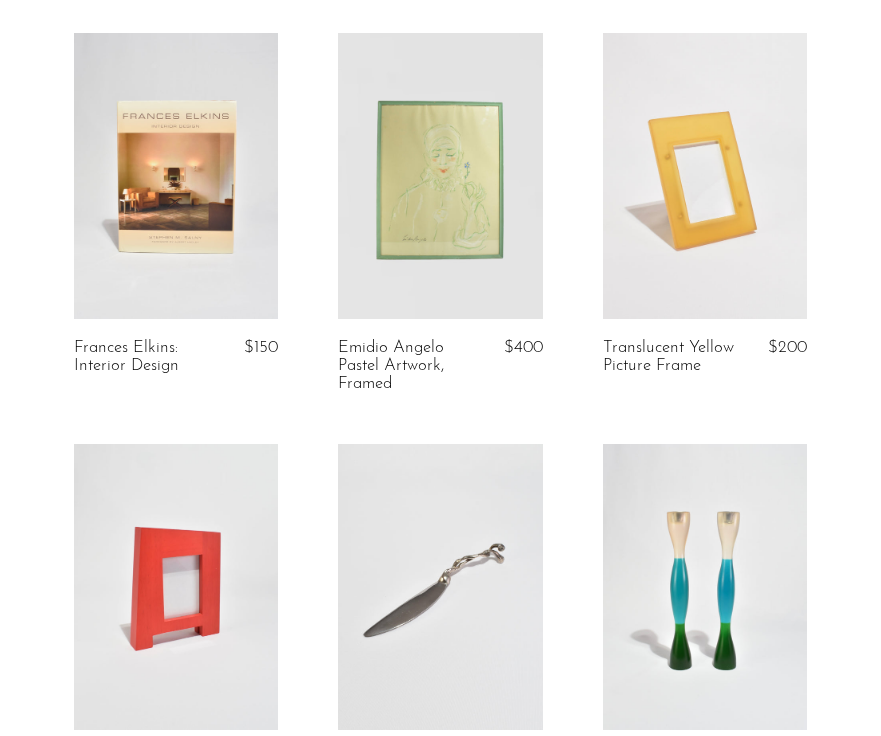 scroll, scrollTop: 0, scrollLeft: 0, axis: both 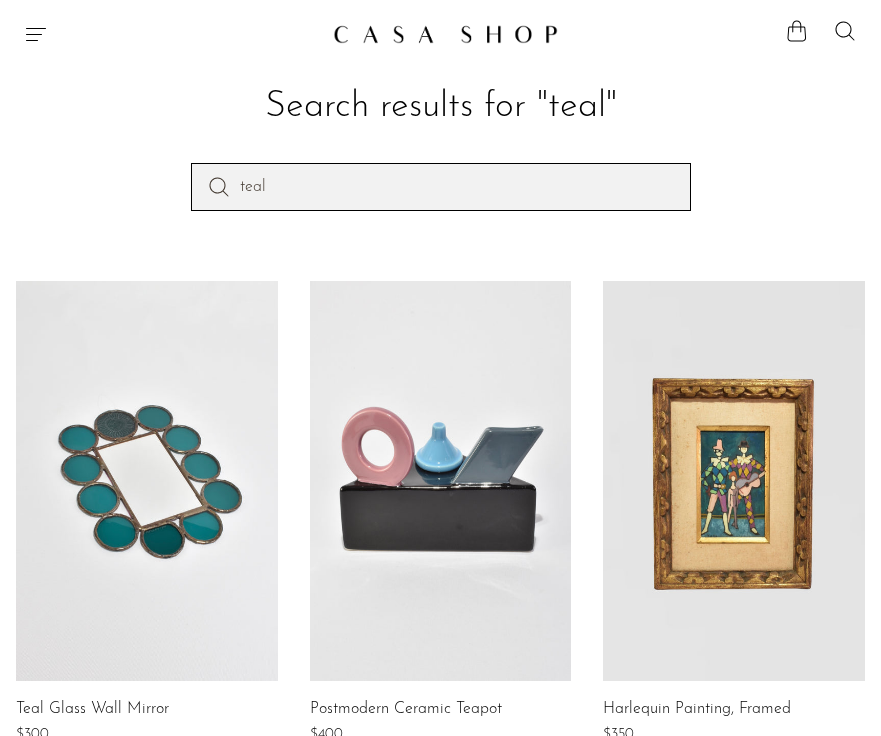 click on "teal" at bounding box center [441, 187] 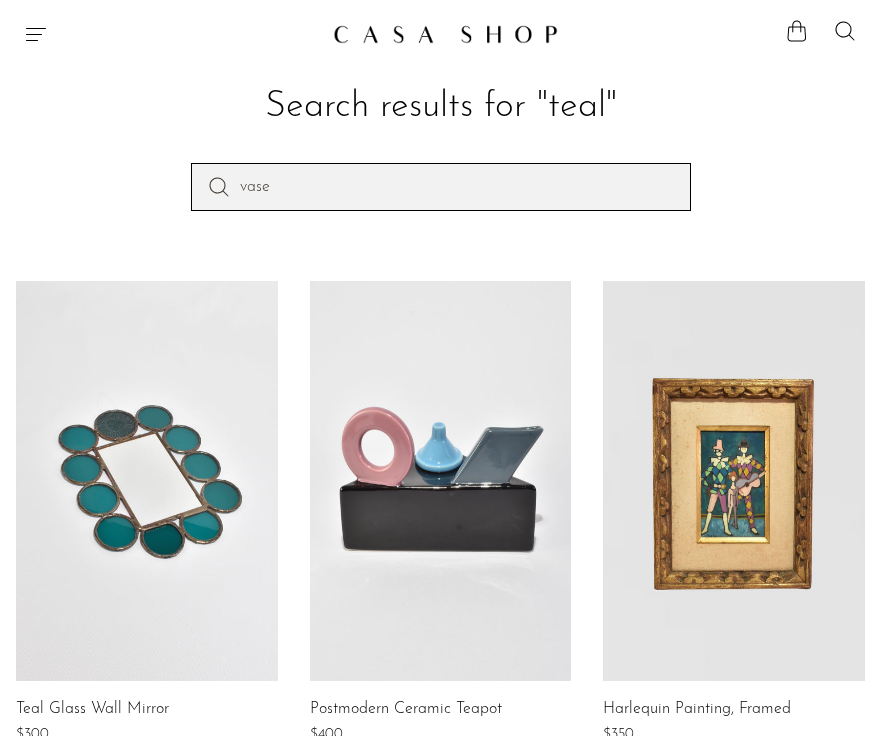 type on "vase" 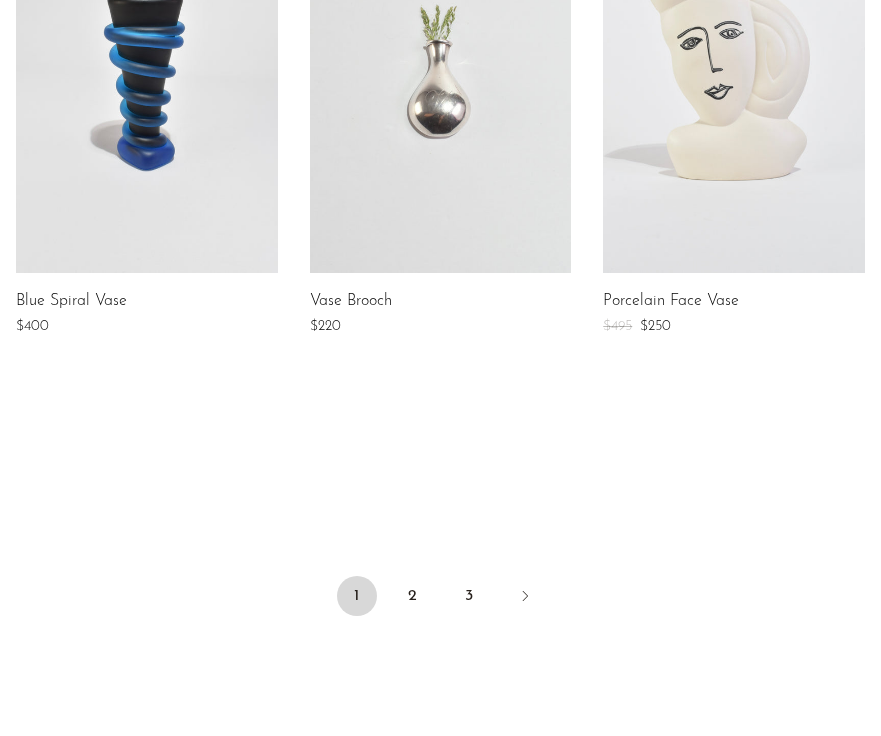 scroll, scrollTop: 1994, scrollLeft: 0, axis: vertical 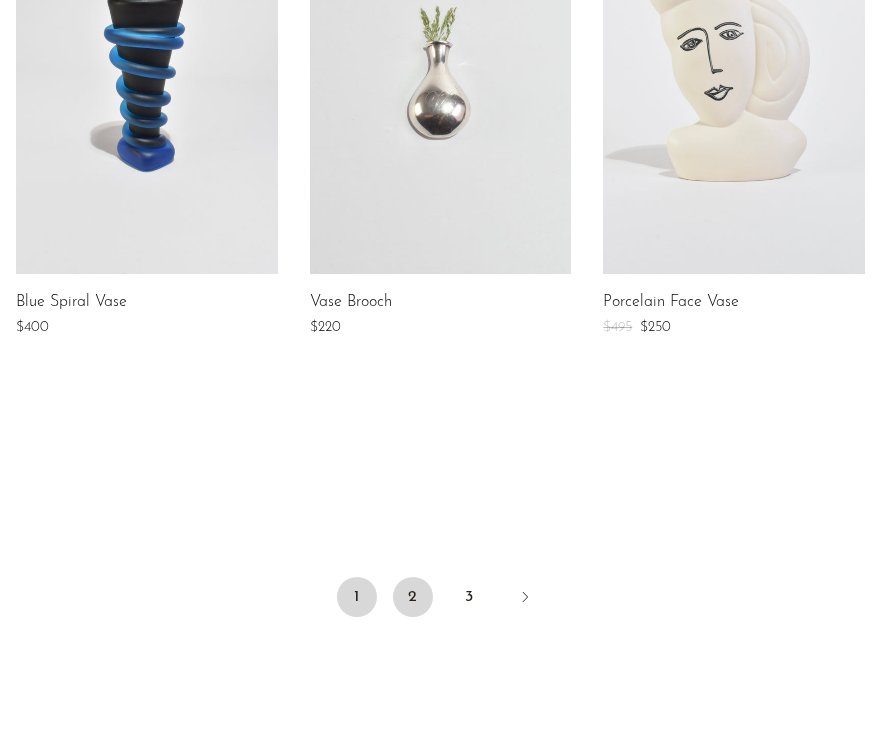 click on "2" at bounding box center [413, 597] 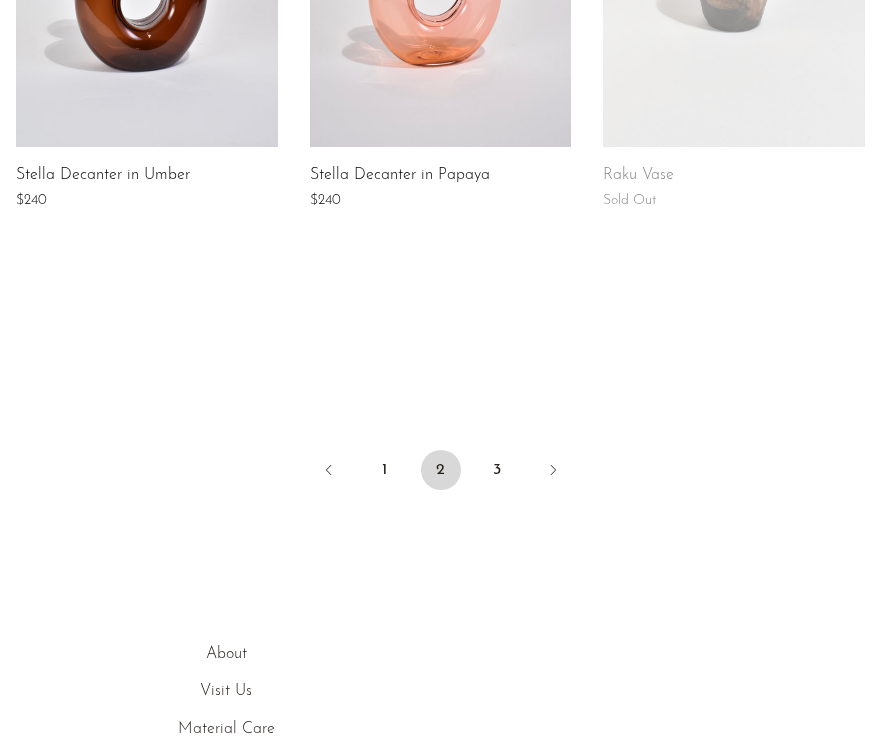 scroll, scrollTop: 2308, scrollLeft: 0, axis: vertical 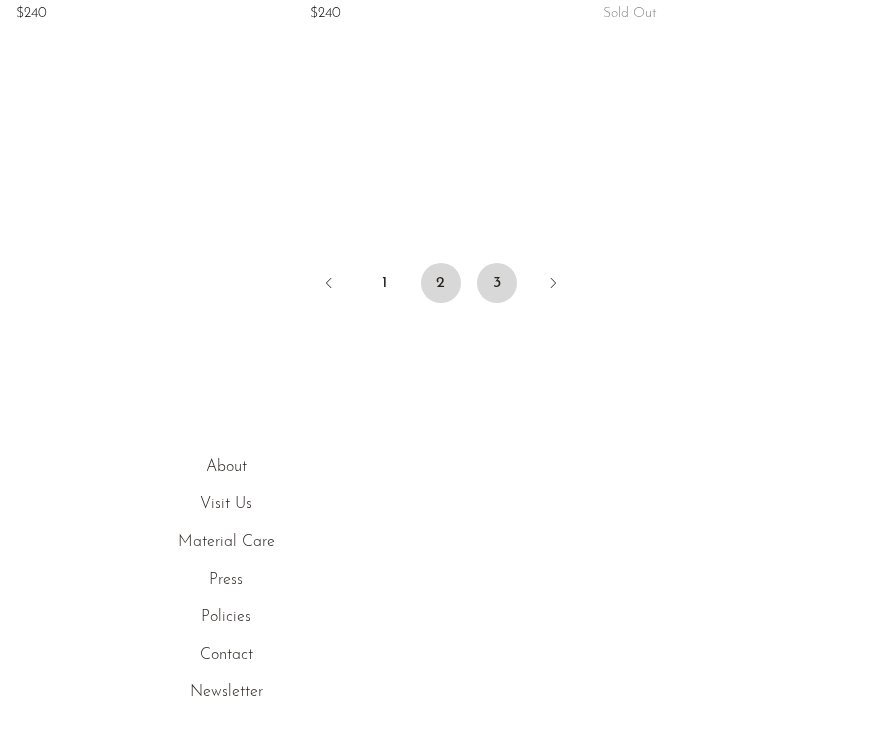 click on "3" at bounding box center [497, 283] 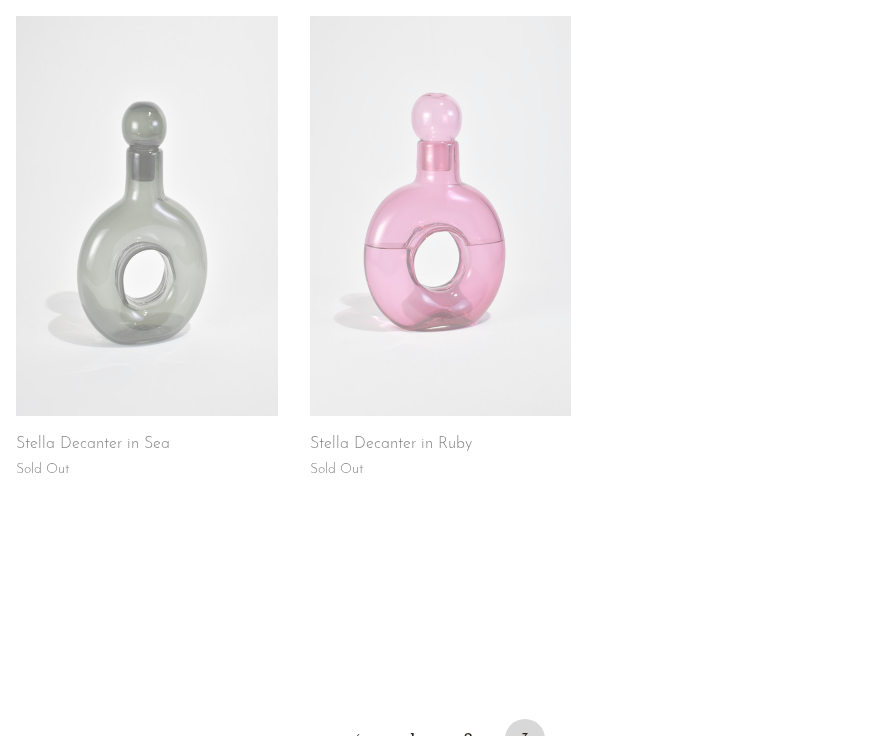 scroll, scrollTop: 1250, scrollLeft: 0, axis: vertical 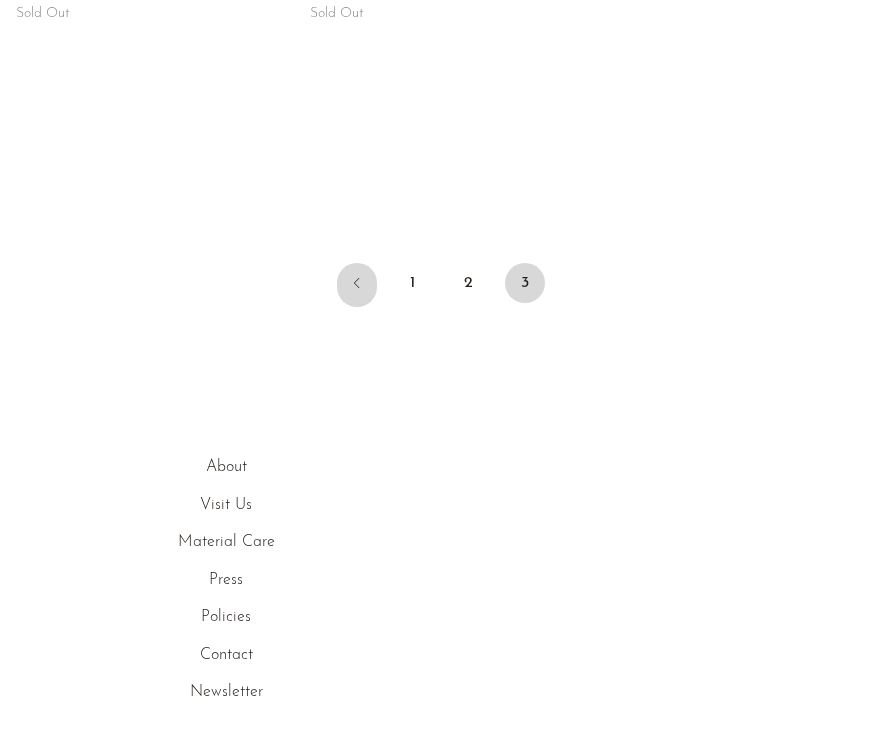 click 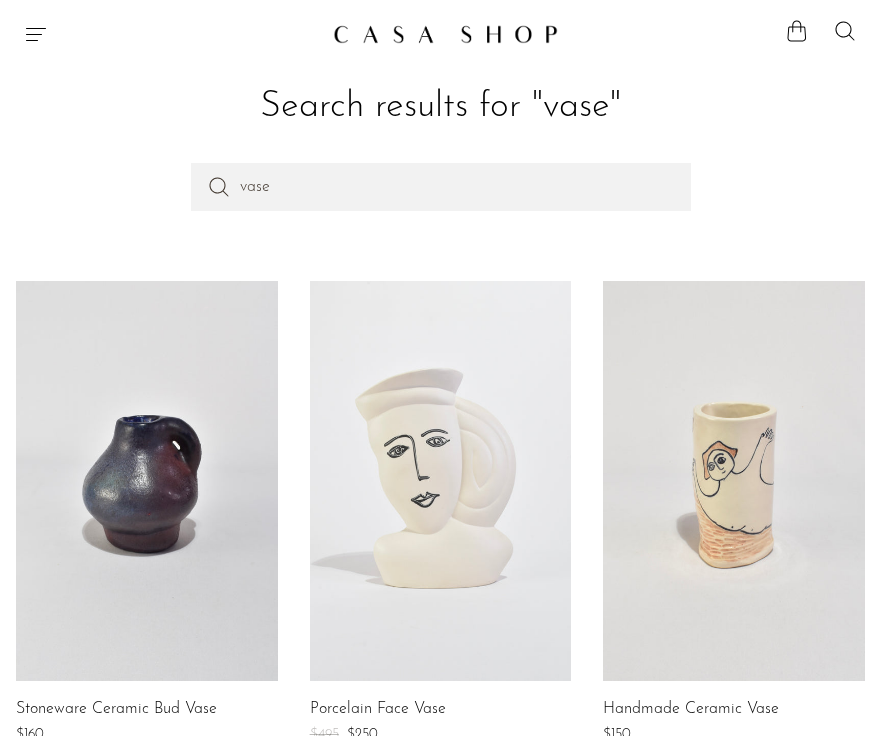 scroll, scrollTop: 0, scrollLeft: 0, axis: both 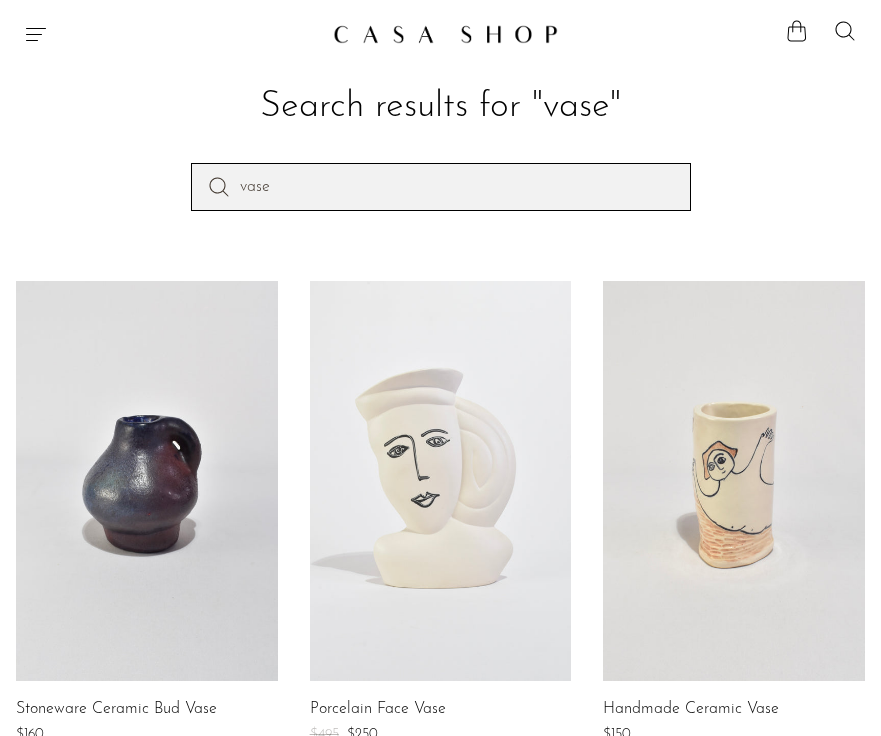 click on "vase" at bounding box center [441, 187] 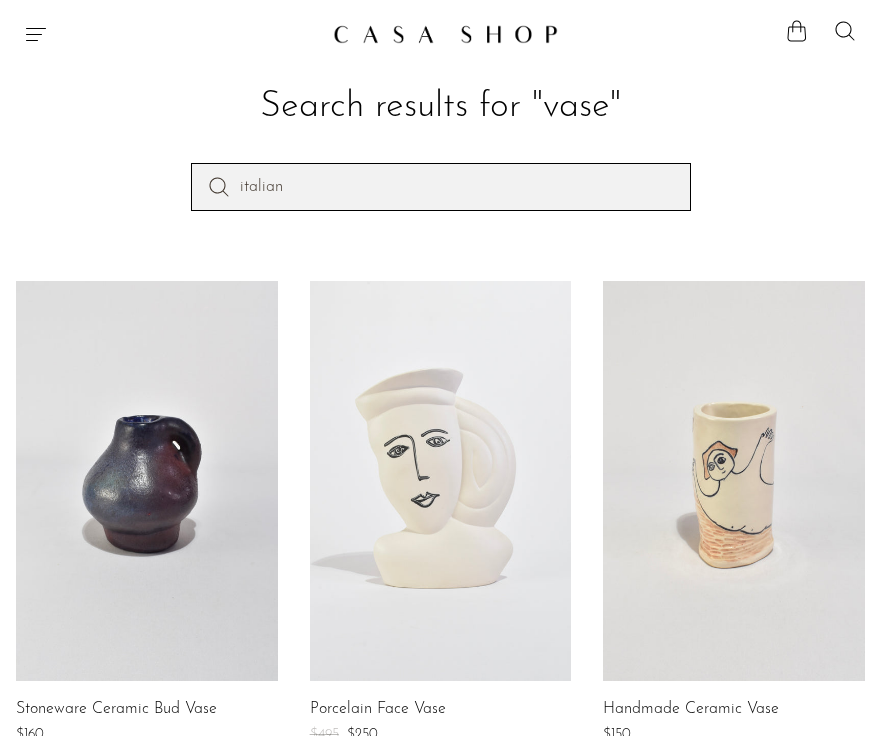 type on "italian" 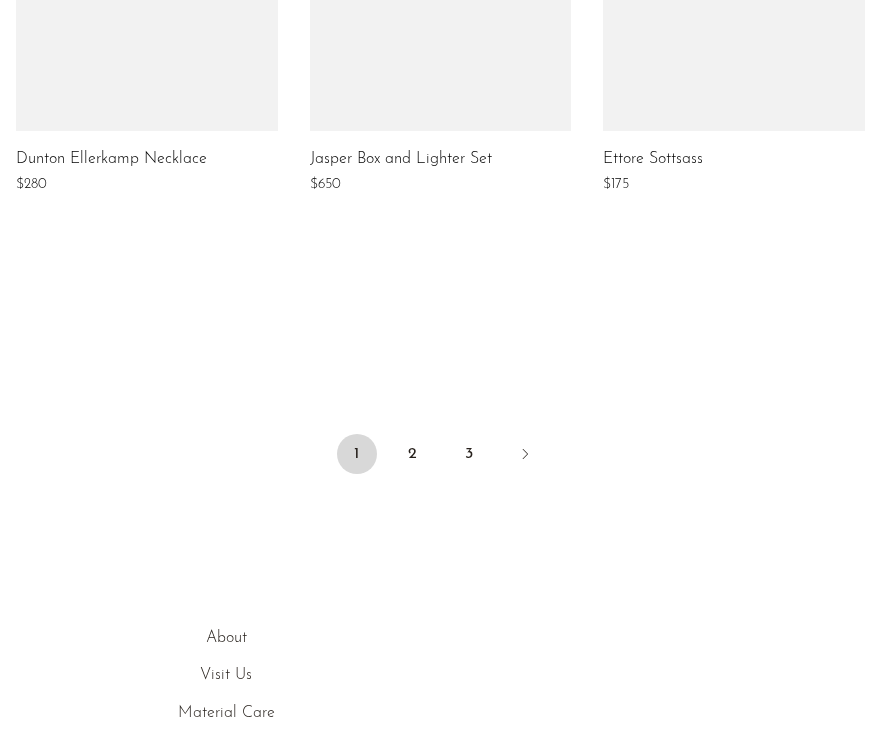scroll, scrollTop: 2145, scrollLeft: 0, axis: vertical 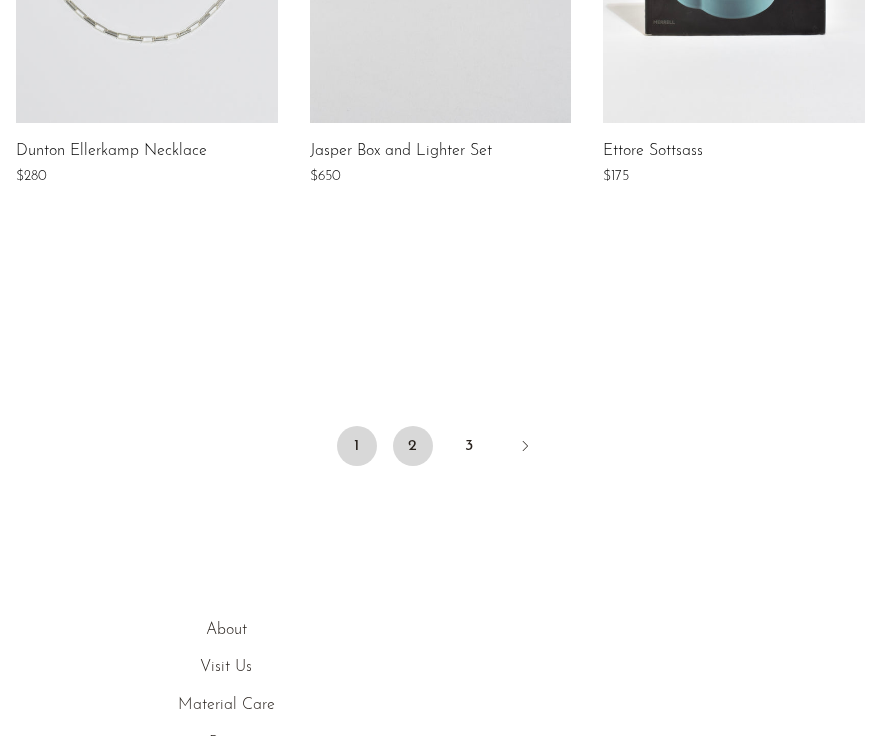 click on "2" at bounding box center (413, 446) 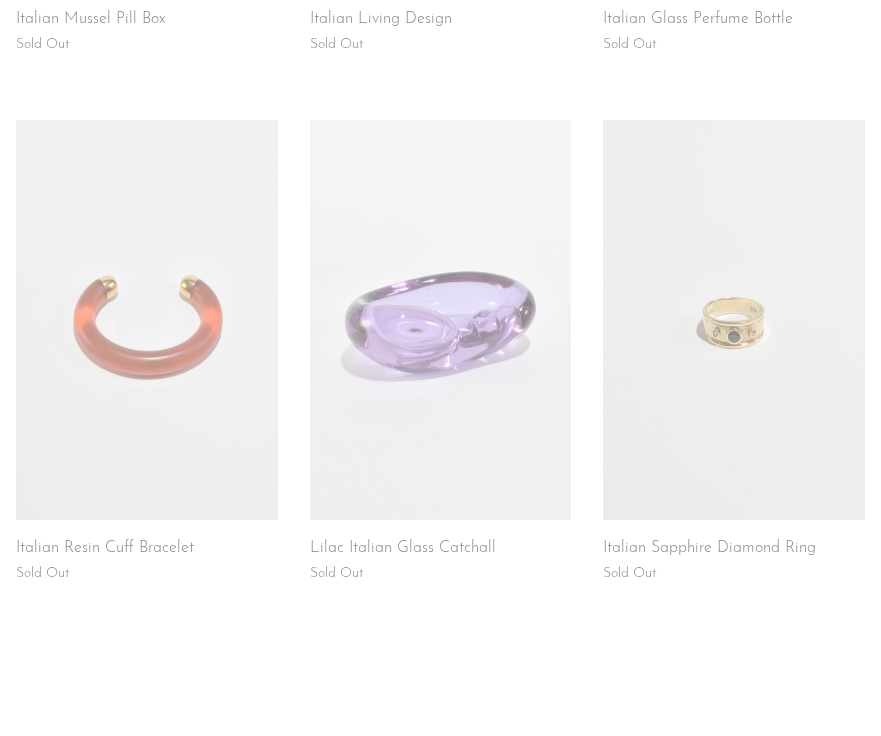 scroll, scrollTop: 1746, scrollLeft: 0, axis: vertical 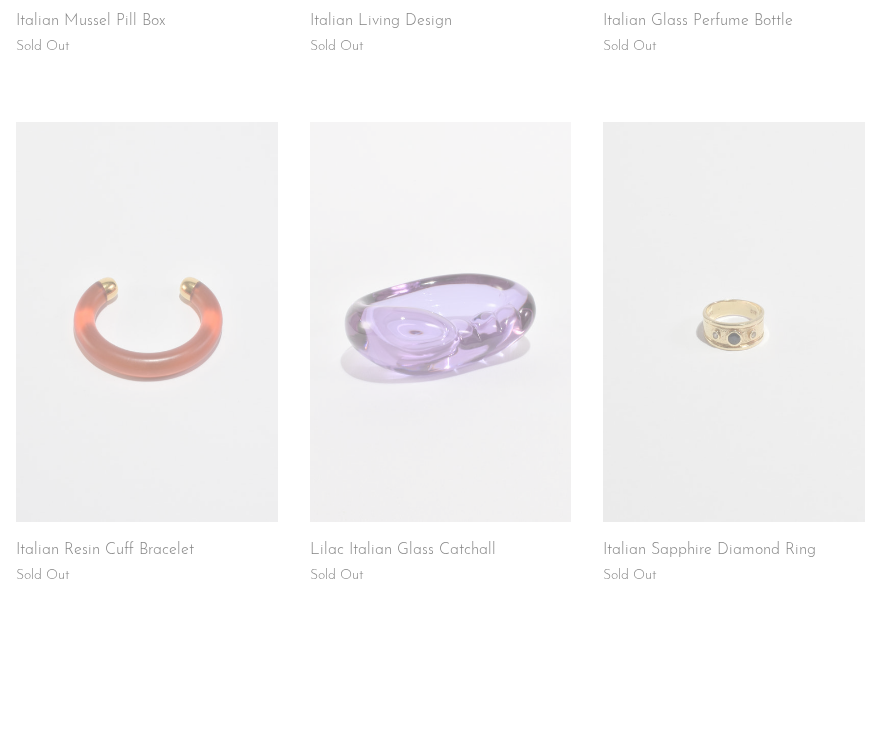 click on "Lilac Italian Glass Catchall" at bounding box center [403, 551] 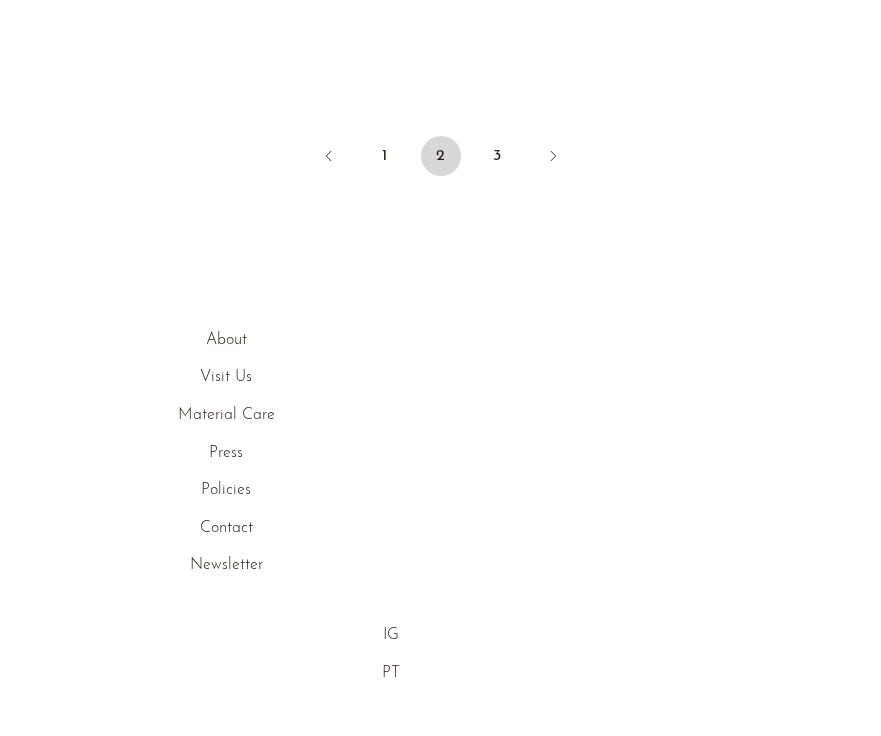 scroll, scrollTop: 2365, scrollLeft: 0, axis: vertical 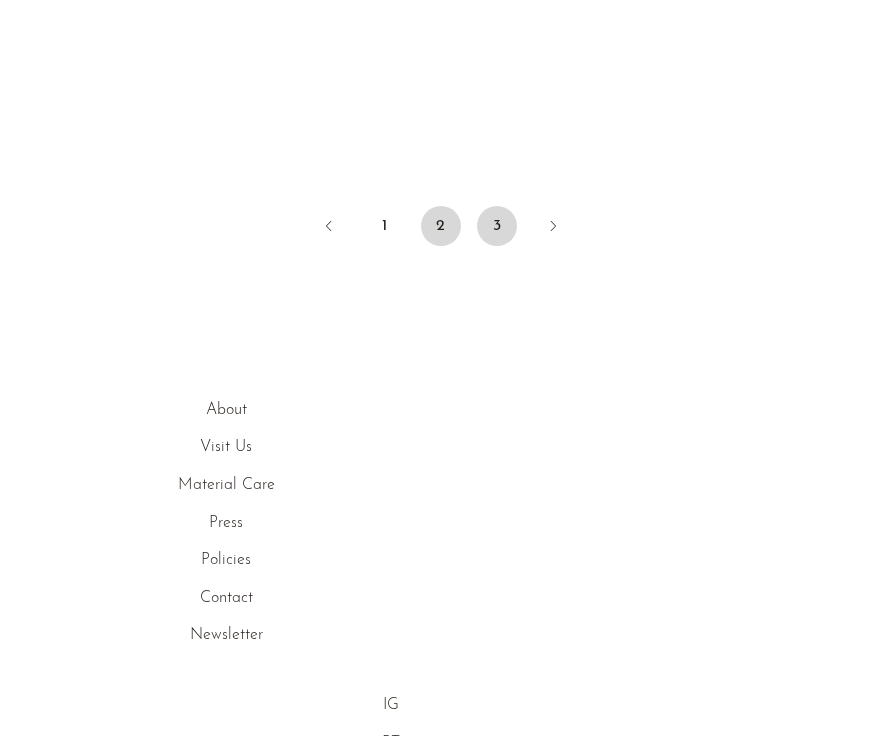 click on "3" at bounding box center (497, 226) 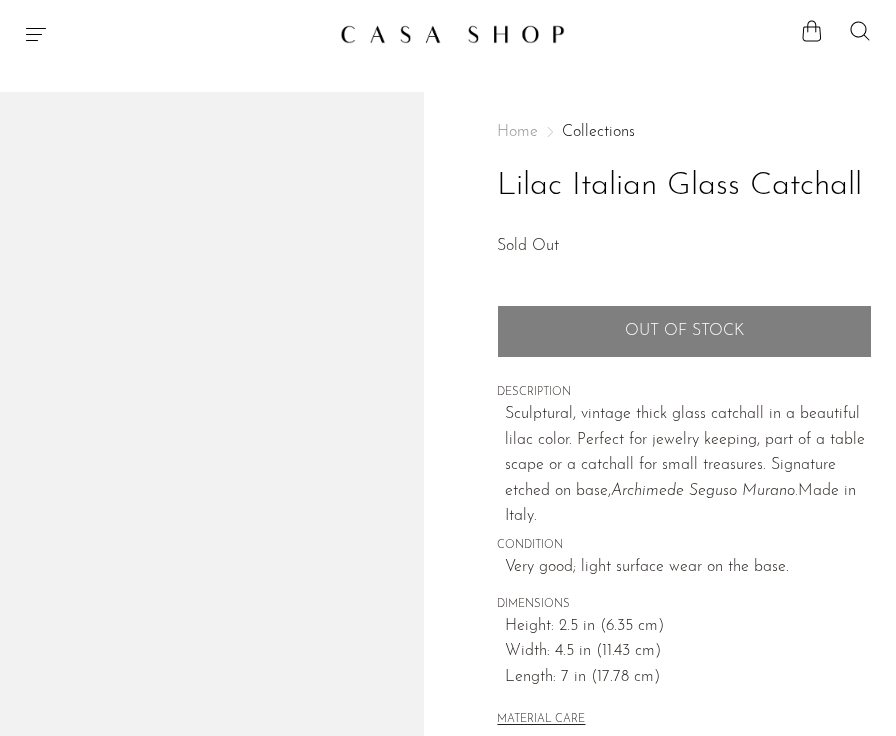 scroll, scrollTop: 0, scrollLeft: 0, axis: both 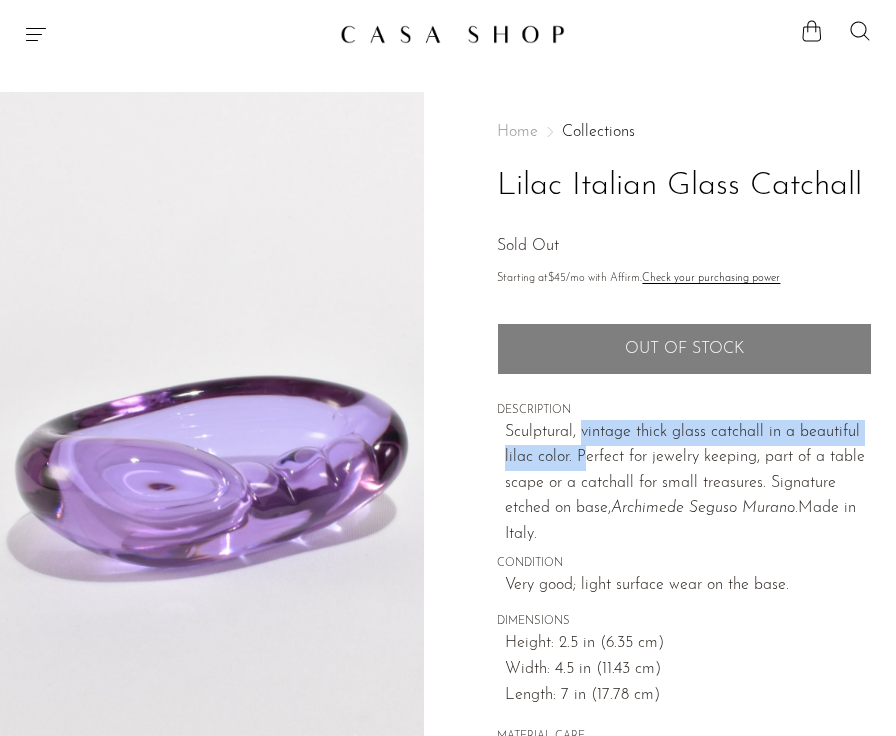 drag, startPoint x: 582, startPoint y: 427, endPoint x: 581, endPoint y: 447, distance: 20.024984 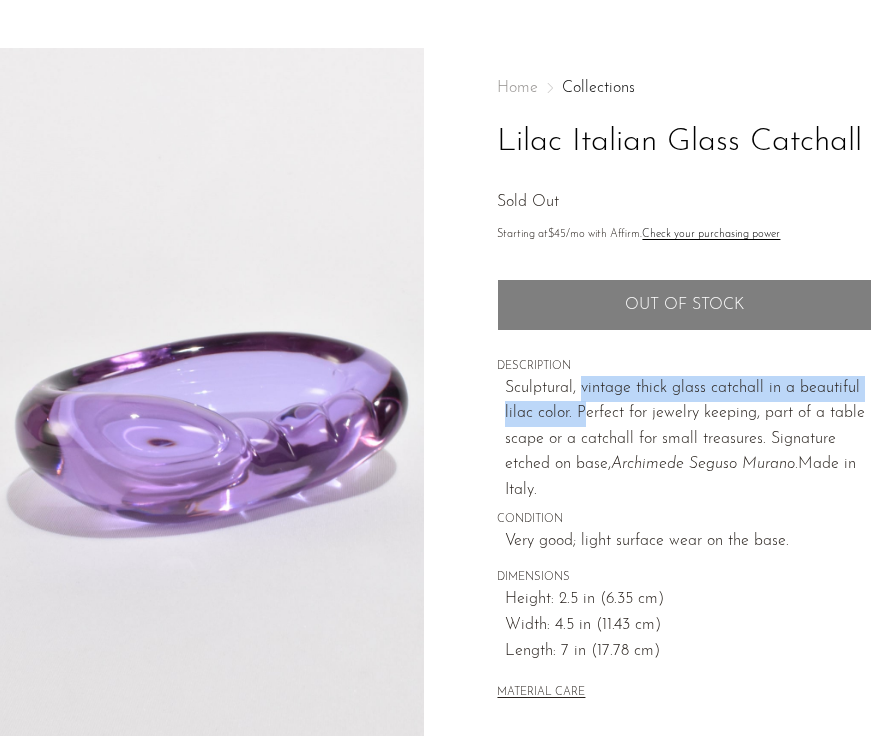 scroll, scrollTop: 47, scrollLeft: 0, axis: vertical 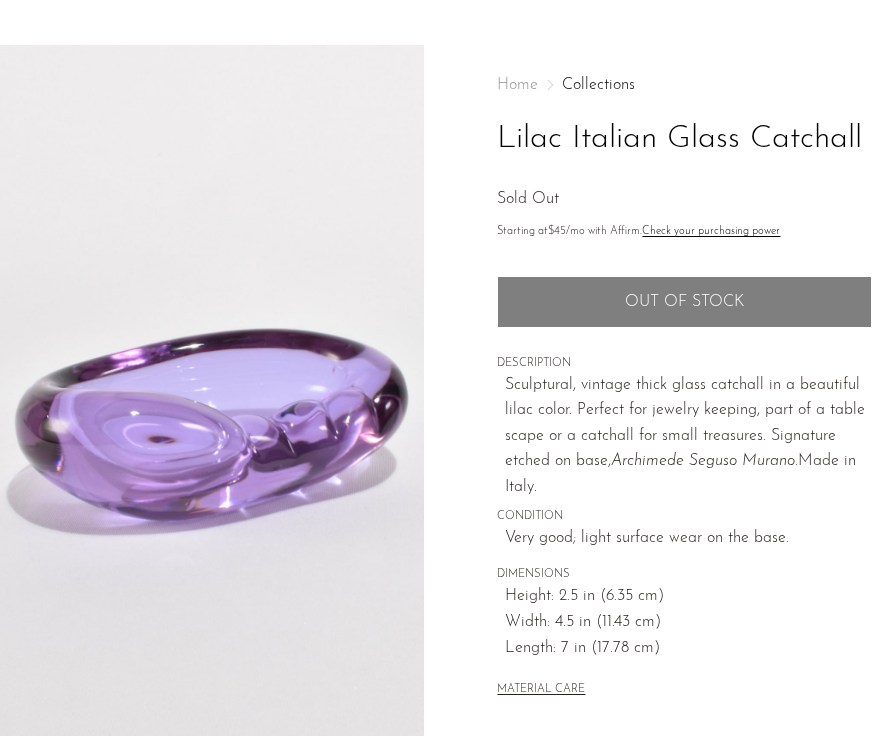 click on "Home
Collections
Lilac Italian Glass Catchall
Sold Out
Starting at  $45 /mo with Affirm.  Check your purchasing power
Quantity
1
Out of stock" at bounding box center [684, 389] 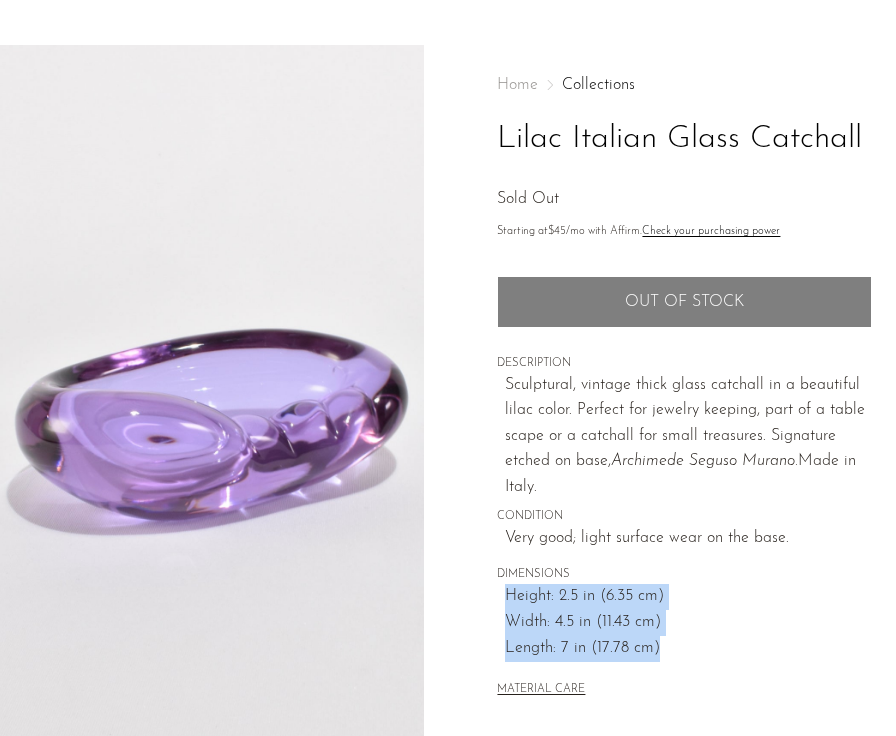 drag, startPoint x: 498, startPoint y: 585, endPoint x: 658, endPoint y: 638, distance: 168.5497 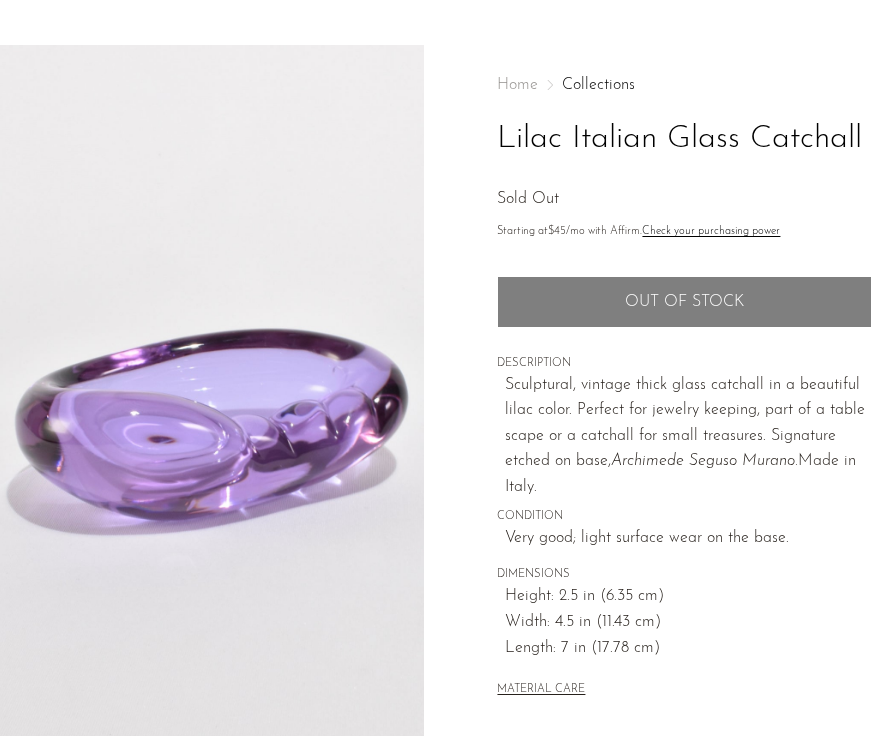click on "Sculptural, vintage thick glass catchall in a beautiful lilac color. Perfect for jewelry keeping, part of a table scape or a catchall for small treasures. Signature etched on base,  Archimede Seguso Murano.  Made in Italy." at bounding box center (688, 437) 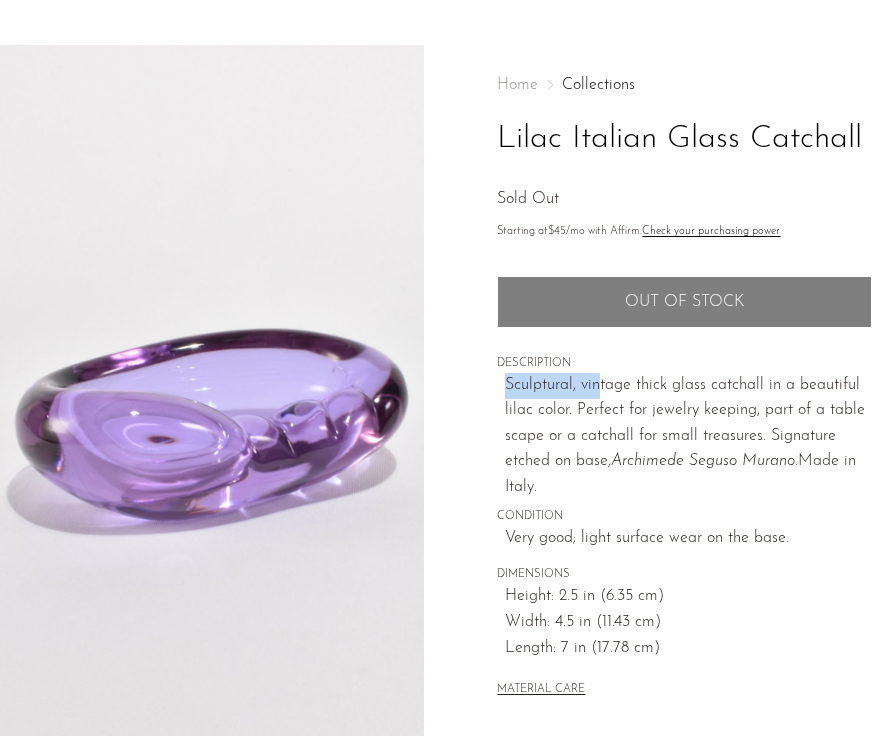 drag, startPoint x: 499, startPoint y: 382, endPoint x: 598, endPoint y: 382, distance: 99 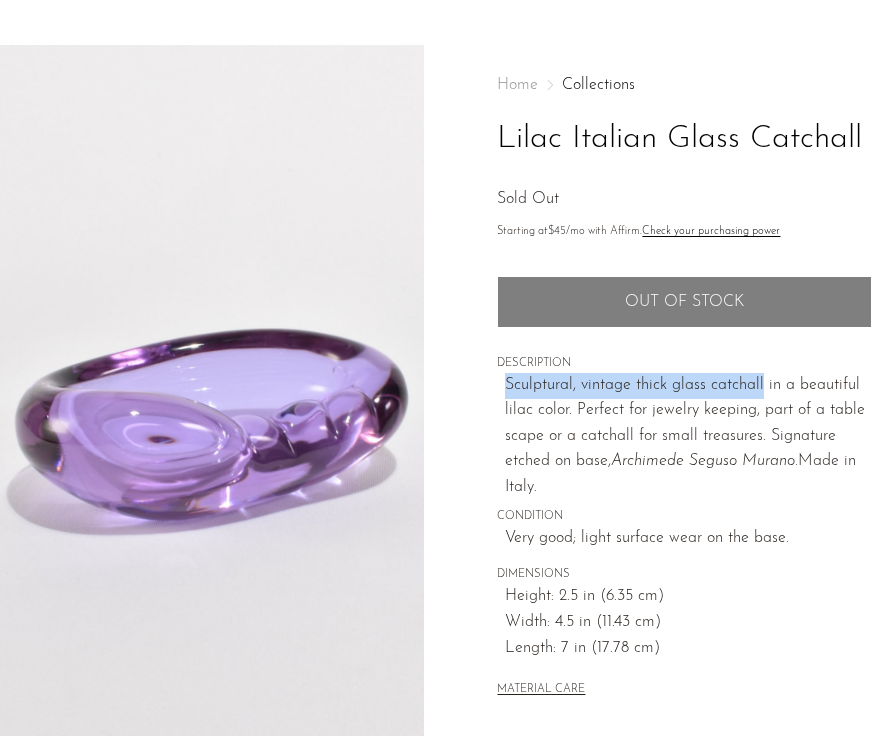 drag, startPoint x: 506, startPoint y: 379, endPoint x: 762, endPoint y: 378, distance: 256.00195 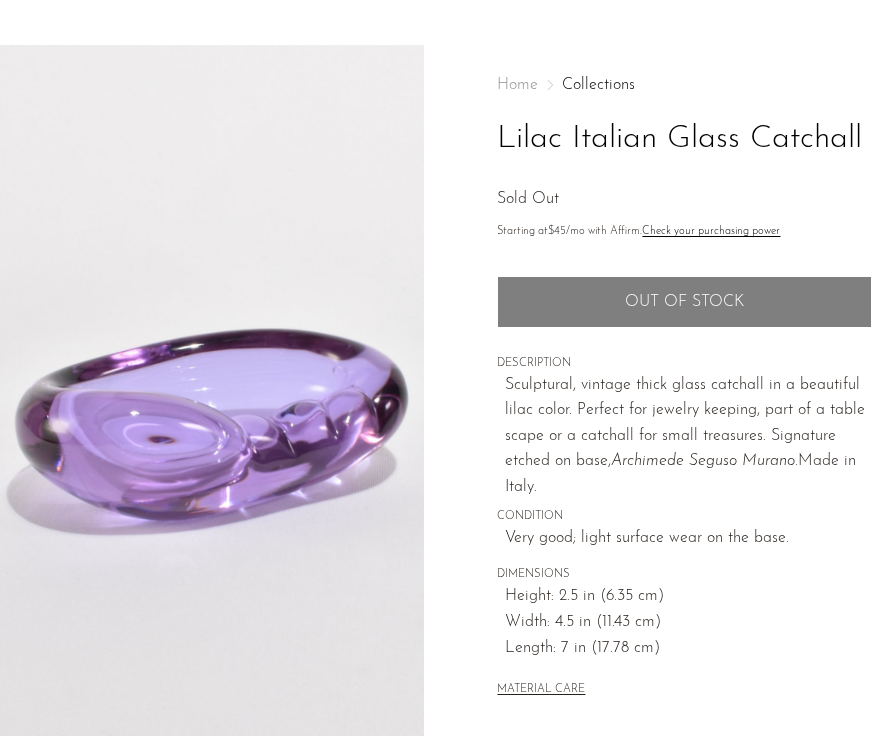 click on "Sculptural, vintage thick glass catchall in a beautiful lilac color. Perfect for jewelry keeping, part of a table scape or a catchall for small treasures. Signature etched on base,  Archimede Seguso Murano.  Made in Italy." at bounding box center [688, 437] 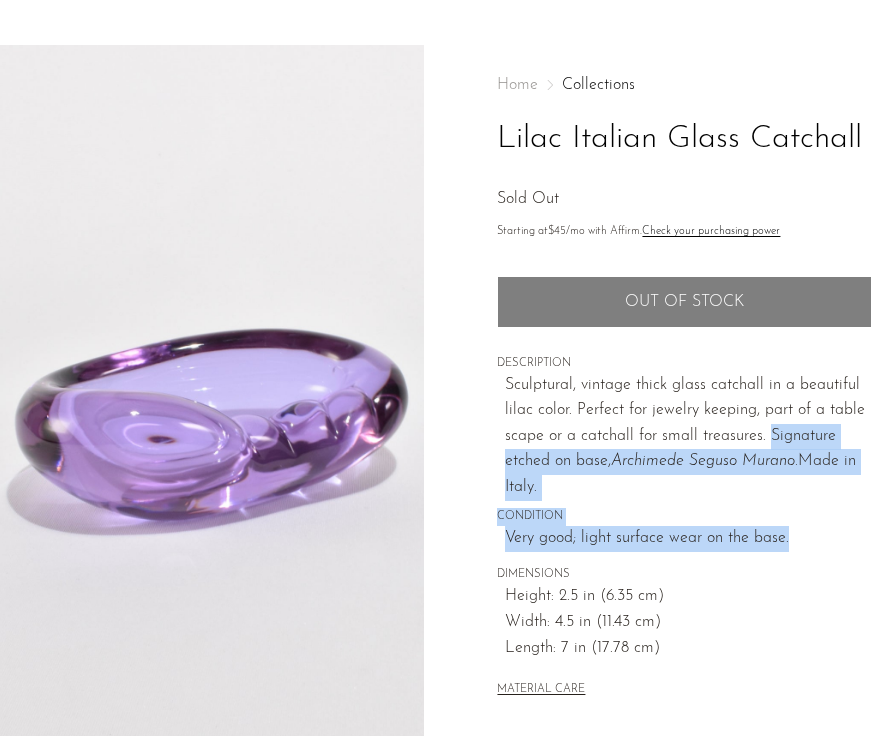drag, startPoint x: 773, startPoint y: 428, endPoint x: 823, endPoint y: 536, distance: 119.0126 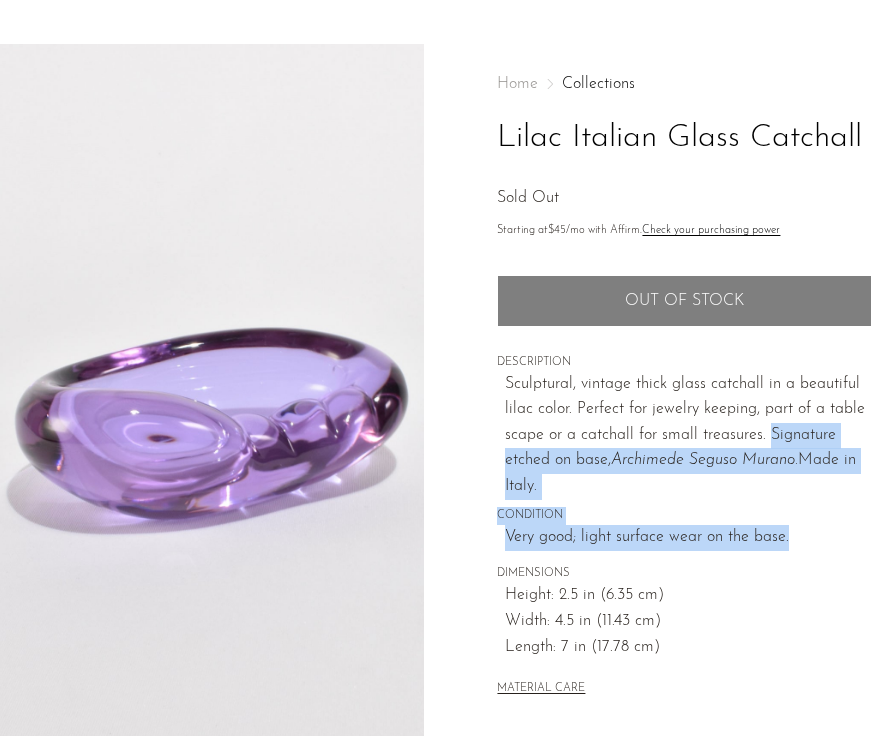 scroll, scrollTop: 50, scrollLeft: 0, axis: vertical 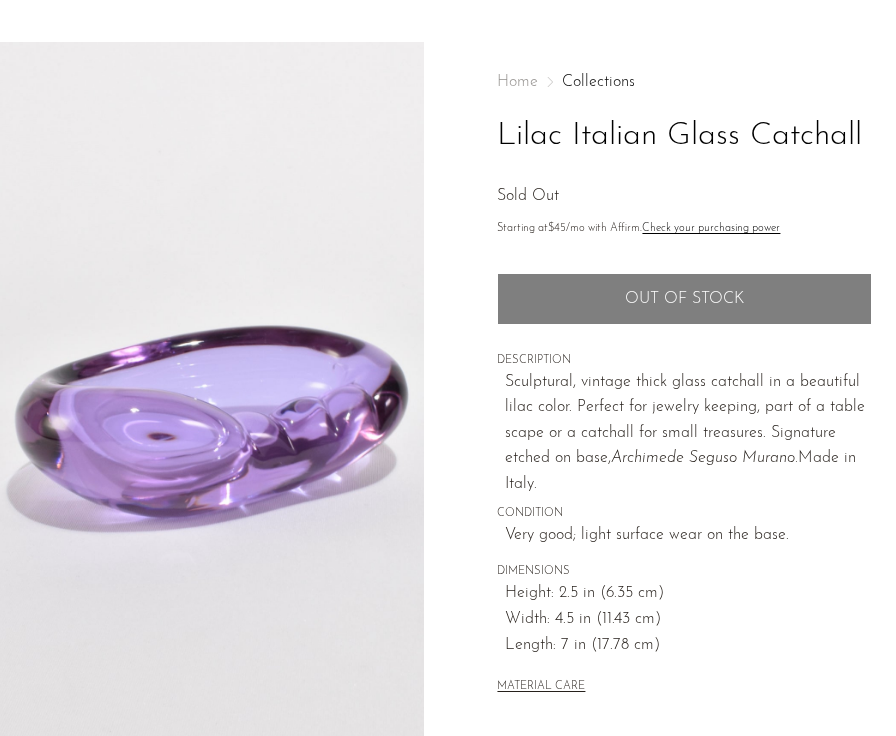 click on "Lilac Italian Glass Catchall
Sold Out" at bounding box center [448, 513] 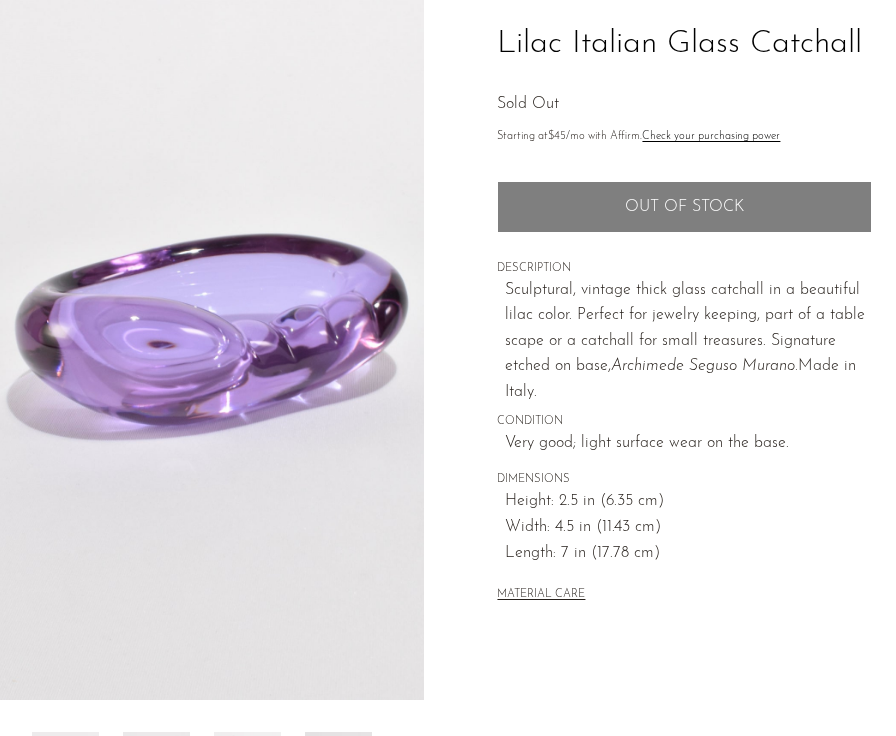 scroll, scrollTop: 0, scrollLeft: 0, axis: both 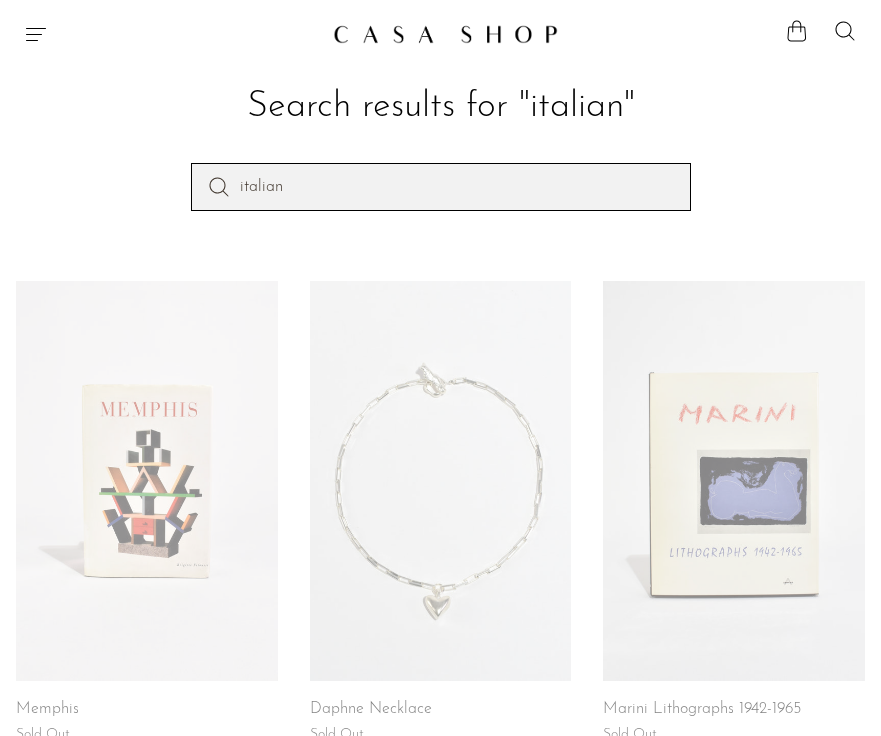 click on "italian" at bounding box center (441, 187) 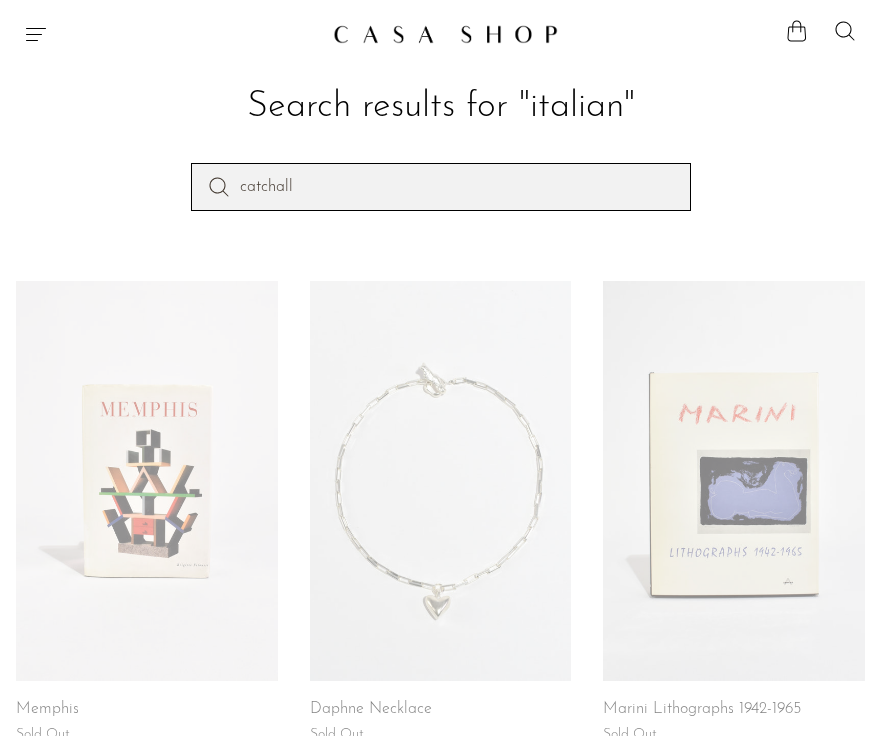 type on "catchall" 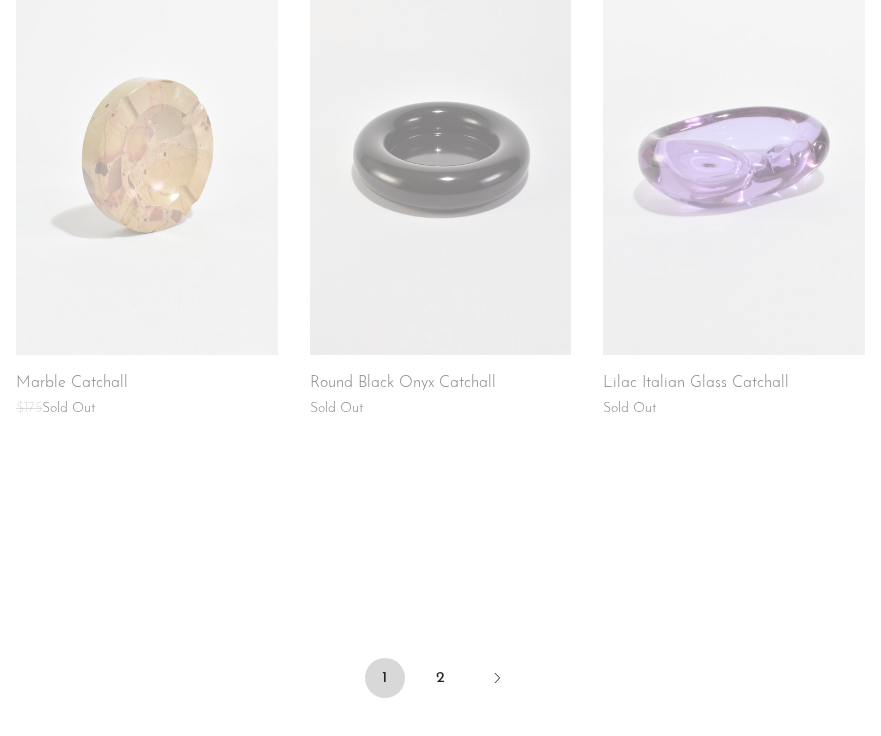 scroll, scrollTop: 1914, scrollLeft: 0, axis: vertical 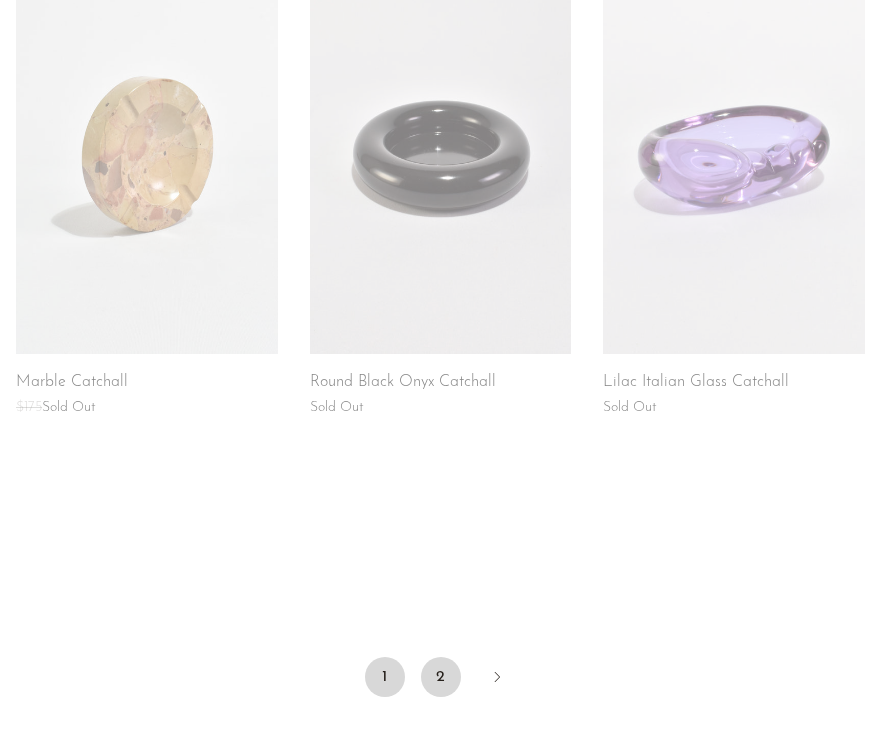 click on "2" at bounding box center [441, 677] 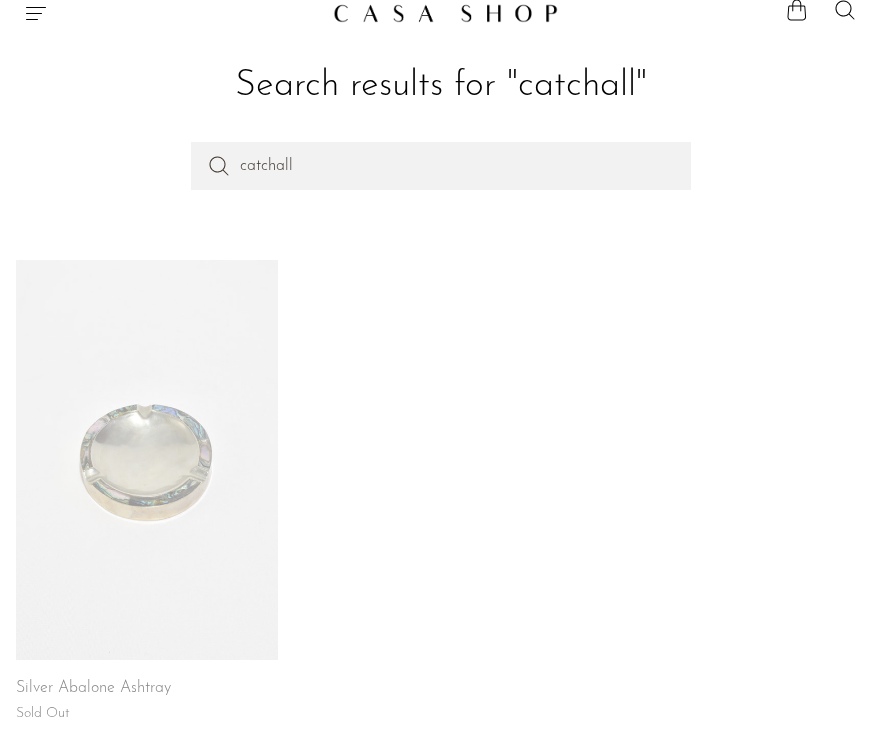 scroll, scrollTop: 23, scrollLeft: 0, axis: vertical 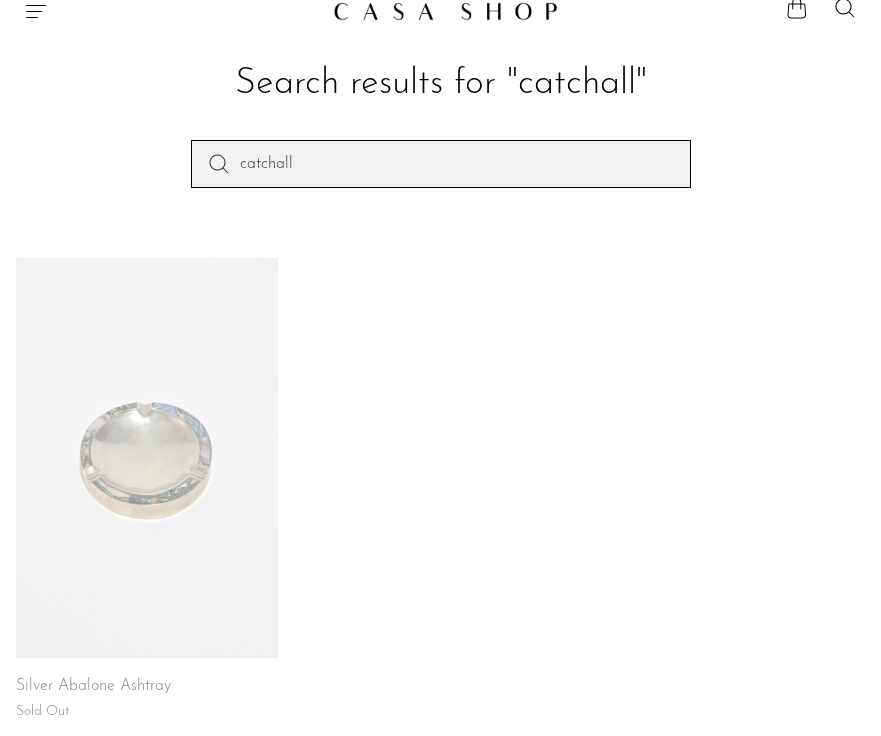click on "catchall" at bounding box center [441, 164] 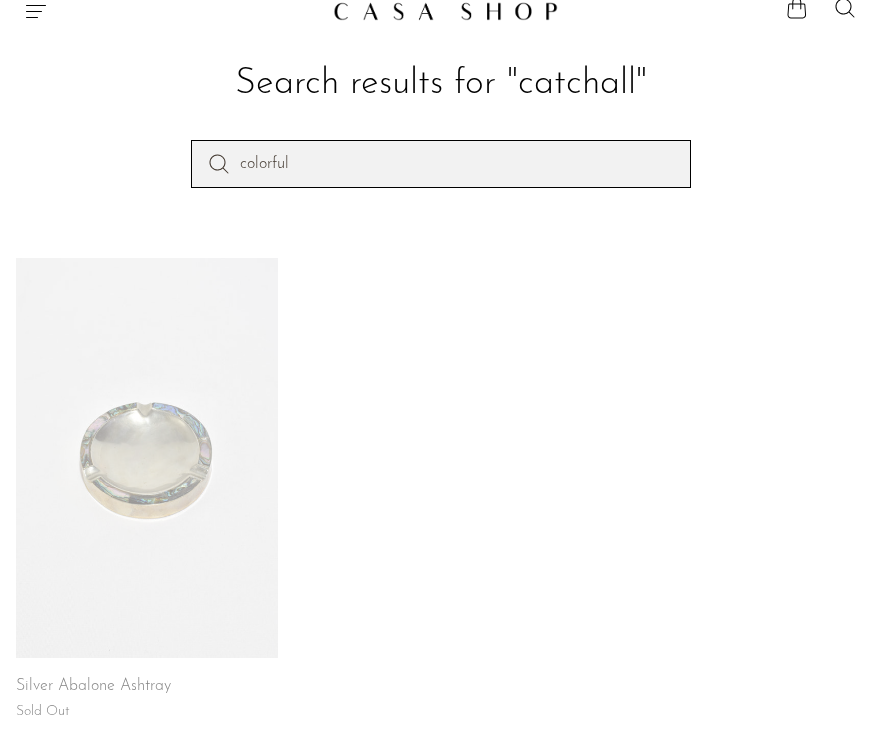type on "colorful" 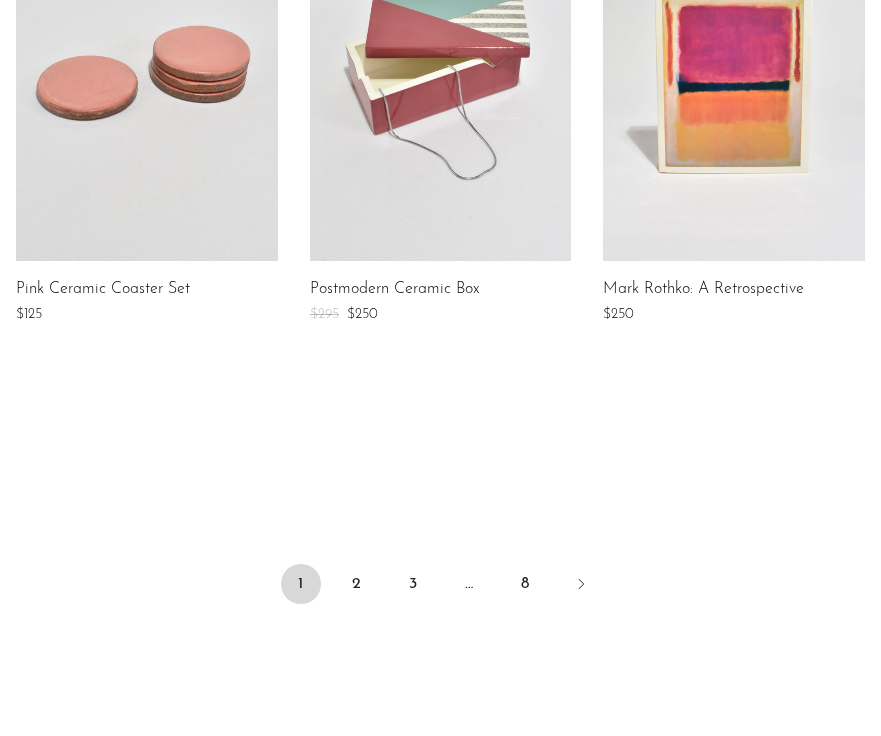 scroll, scrollTop: 2009, scrollLeft: 0, axis: vertical 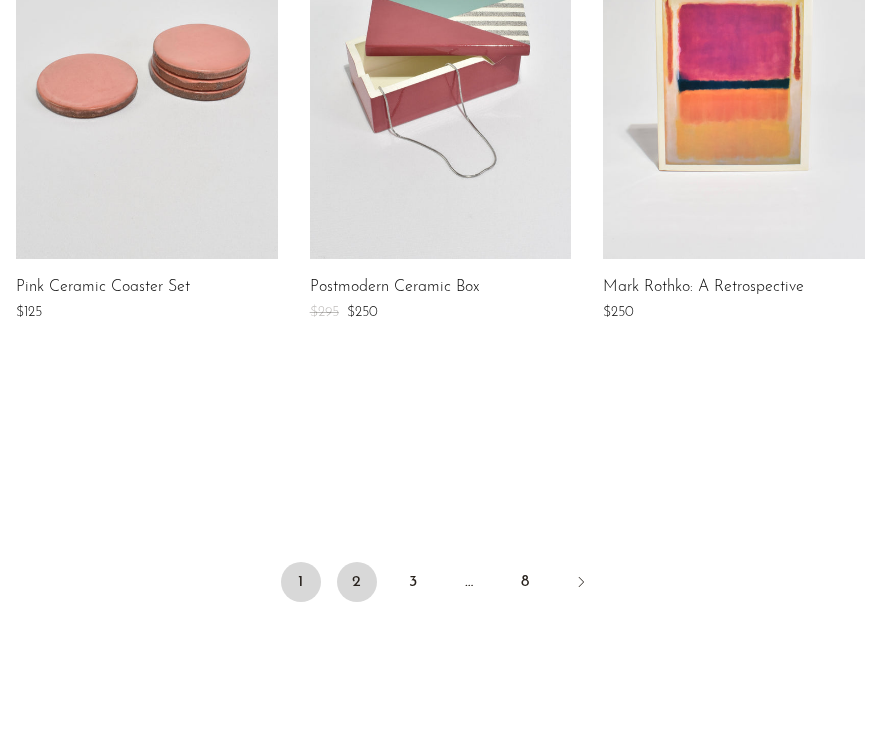 click on "2" at bounding box center (357, 582) 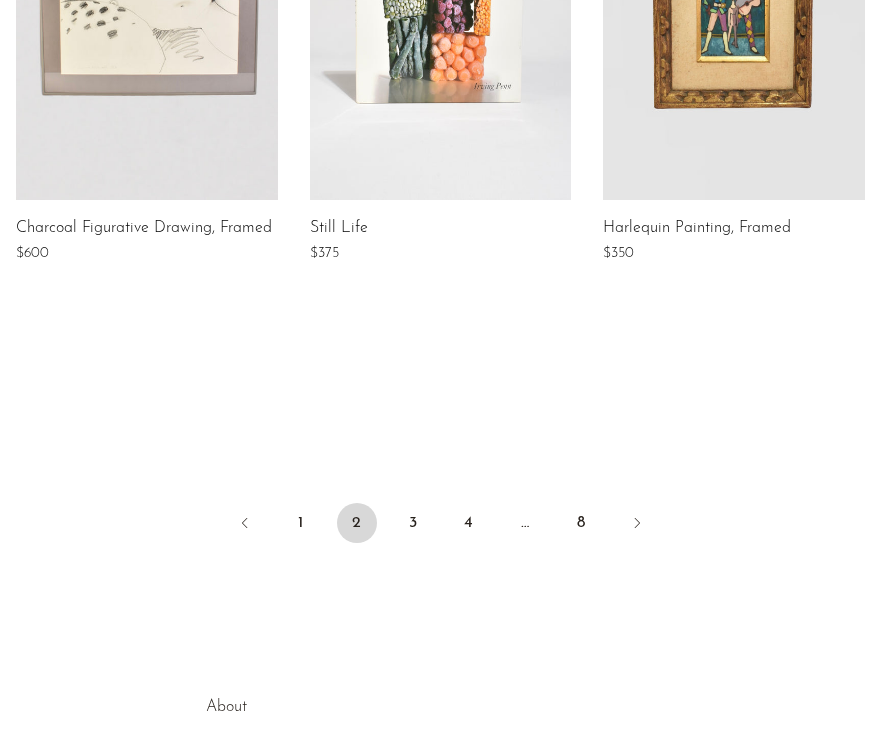 scroll, scrollTop: 2070, scrollLeft: 0, axis: vertical 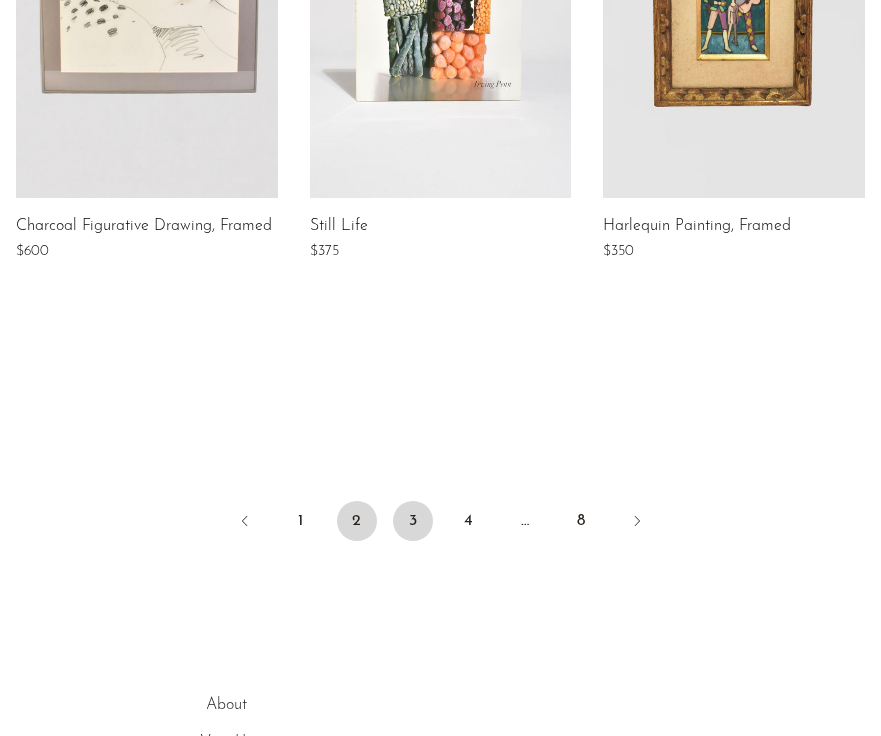 click on "3" at bounding box center (413, 521) 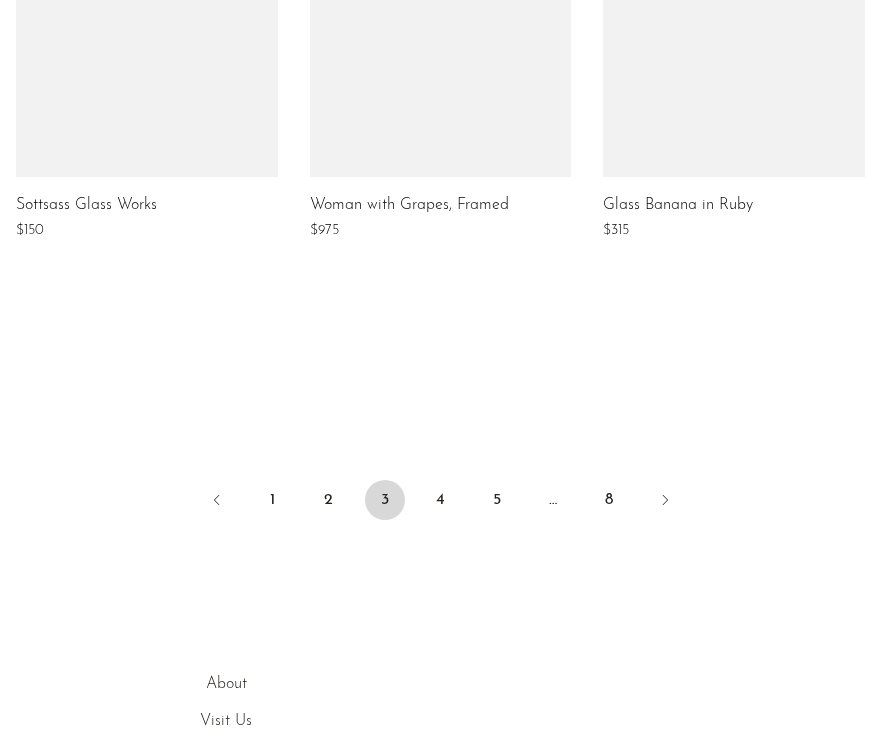 scroll, scrollTop: 2096, scrollLeft: 0, axis: vertical 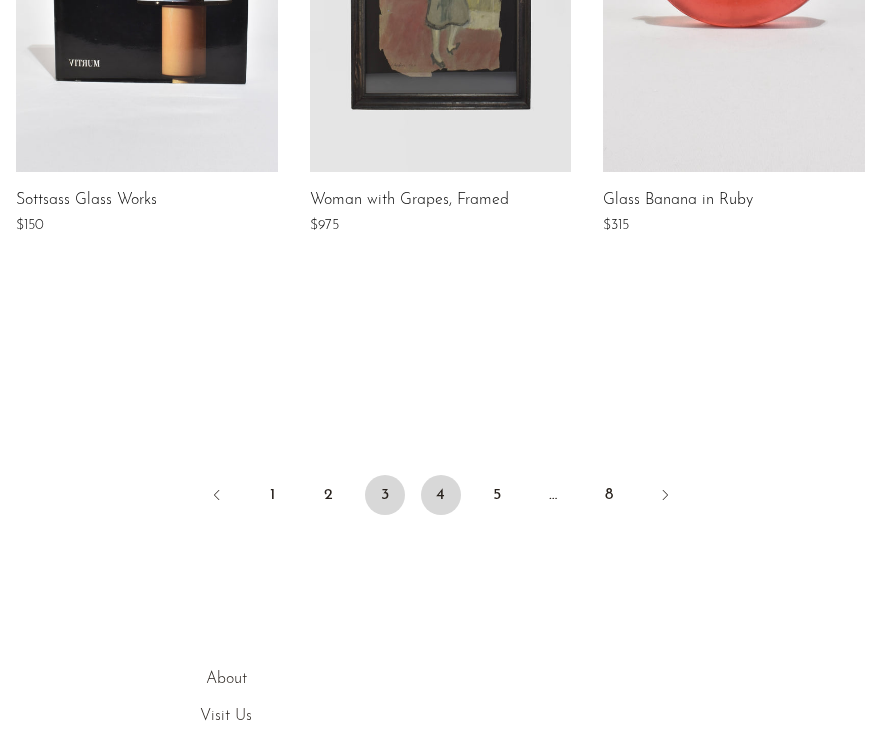 click on "4" at bounding box center (441, 495) 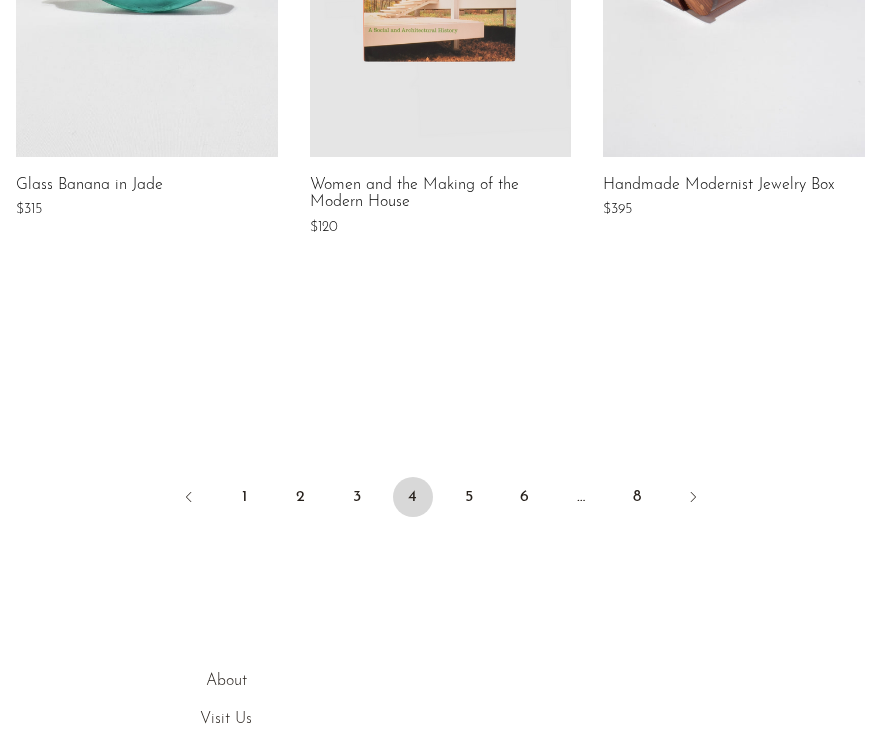 scroll, scrollTop: 2179, scrollLeft: 0, axis: vertical 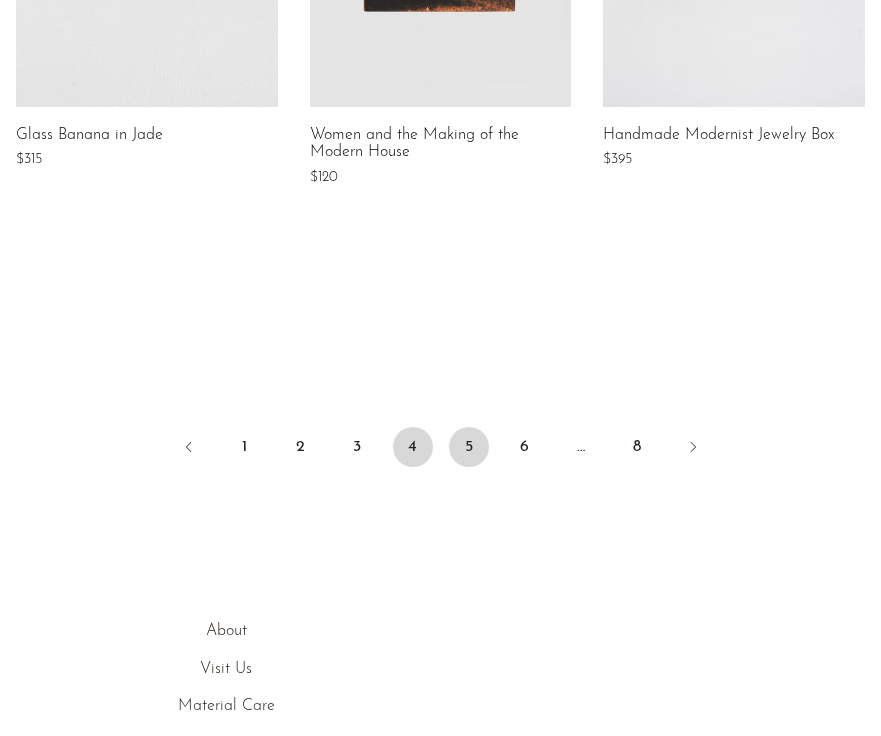 click on "5" at bounding box center (469, 447) 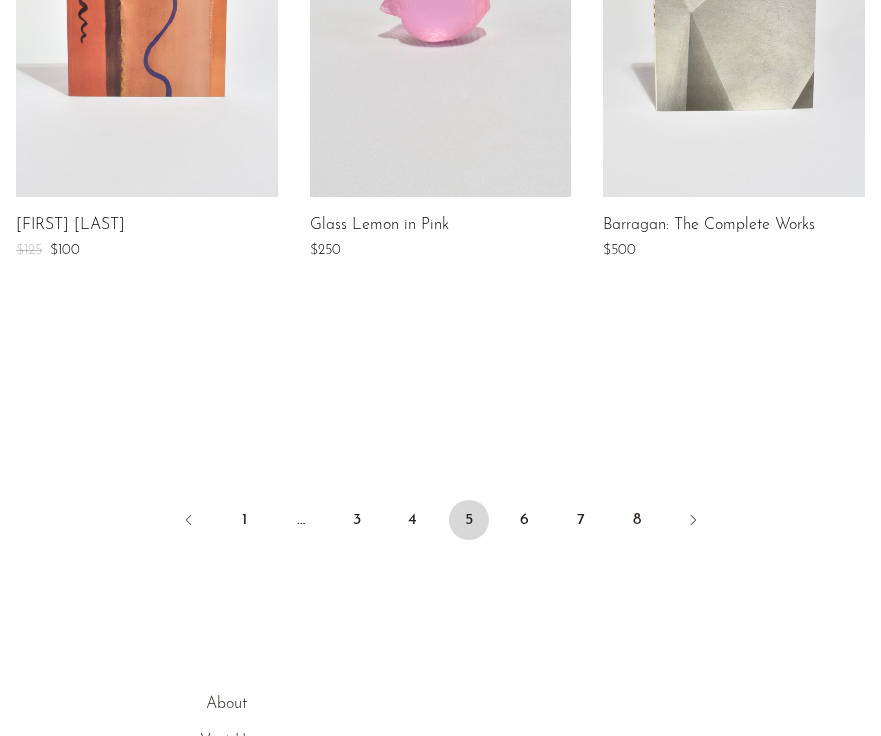 scroll, scrollTop: 2084, scrollLeft: 0, axis: vertical 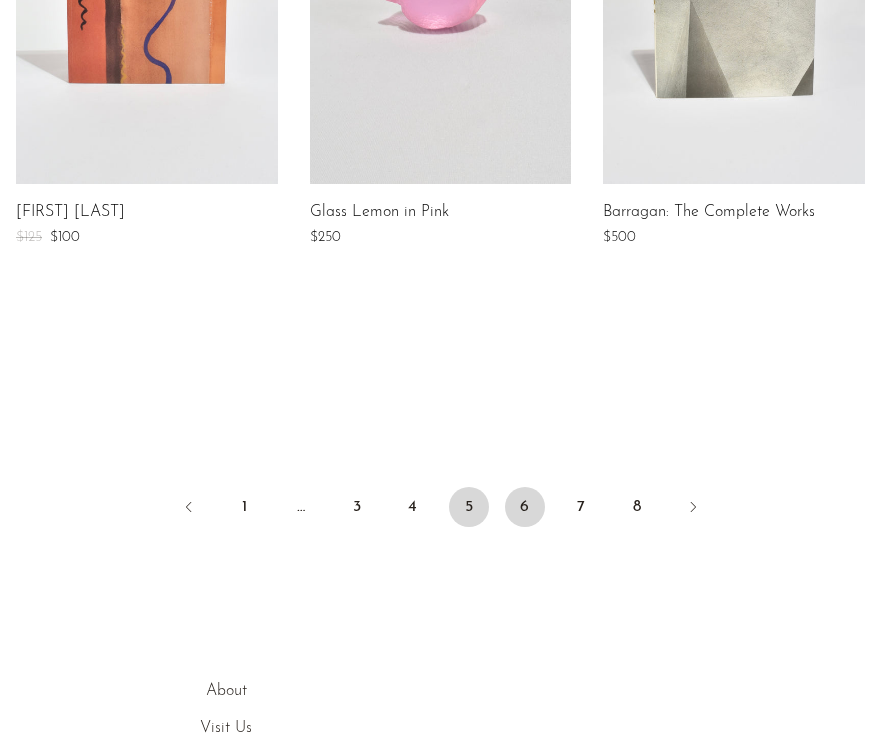 click on "6" at bounding box center [525, 507] 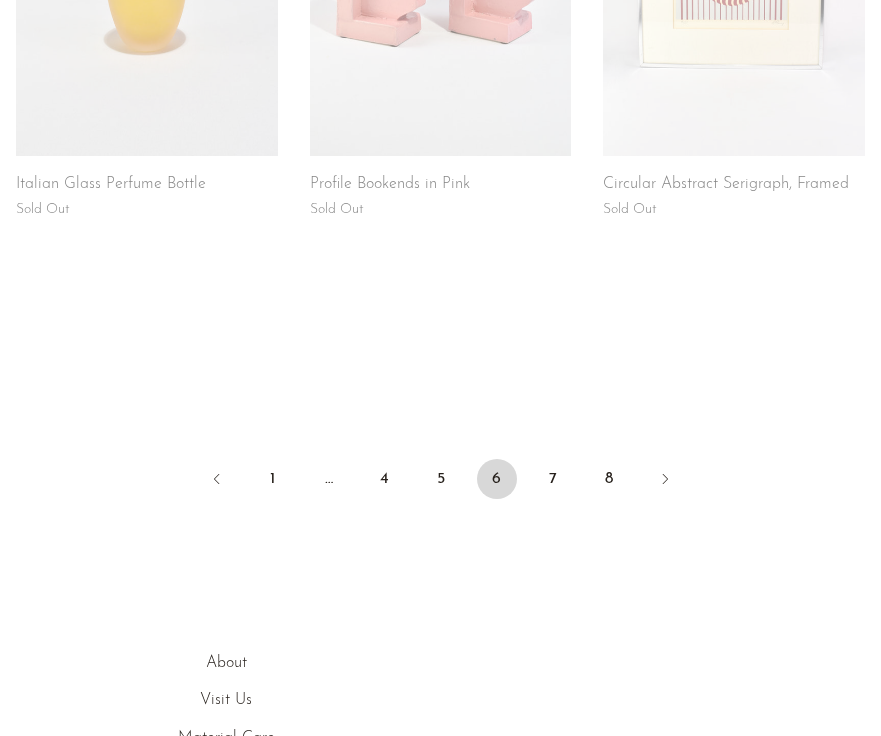 scroll, scrollTop: 2132, scrollLeft: 0, axis: vertical 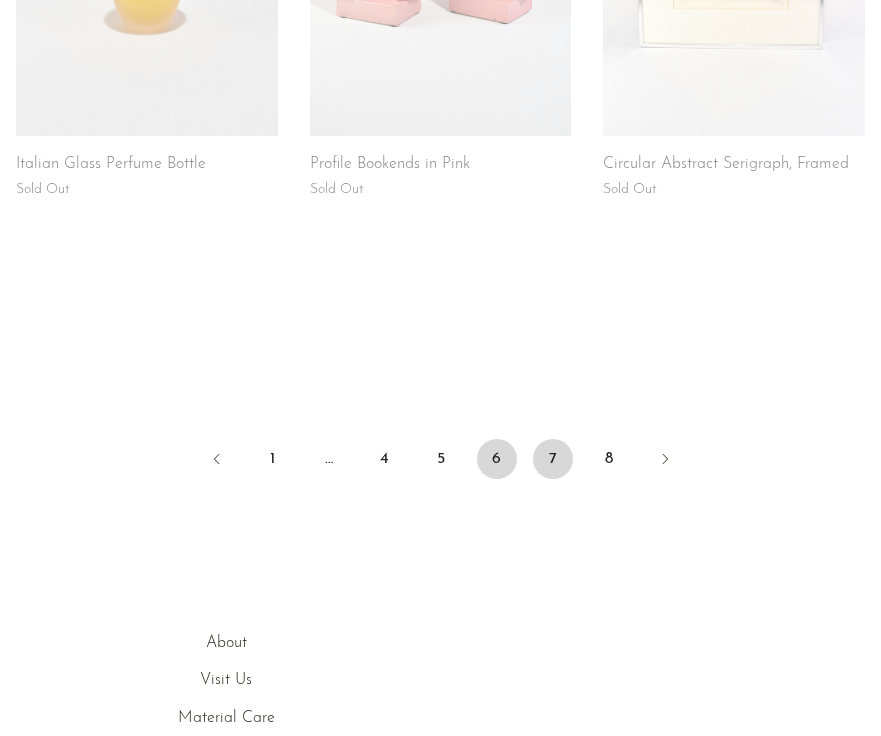 click on "7" at bounding box center (553, 459) 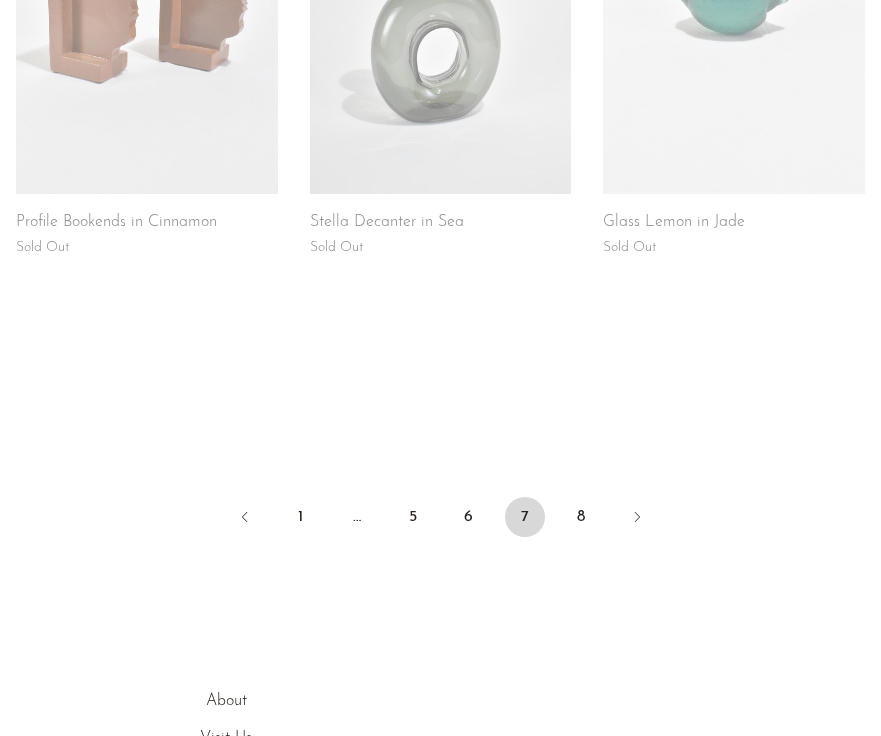 scroll, scrollTop: 2075, scrollLeft: 0, axis: vertical 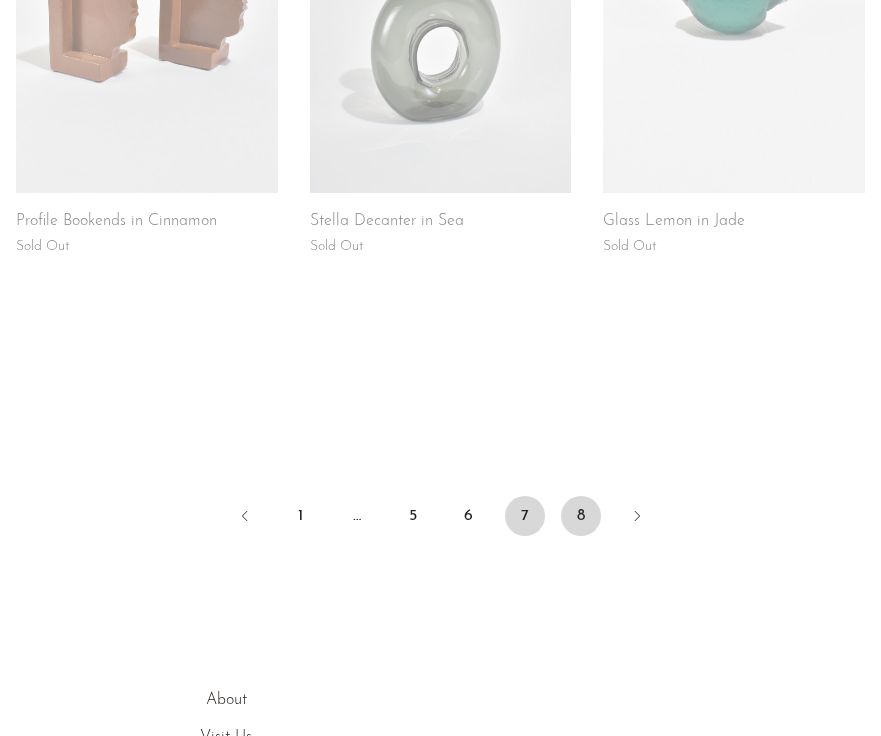 click on "8" at bounding box center [581, 516] 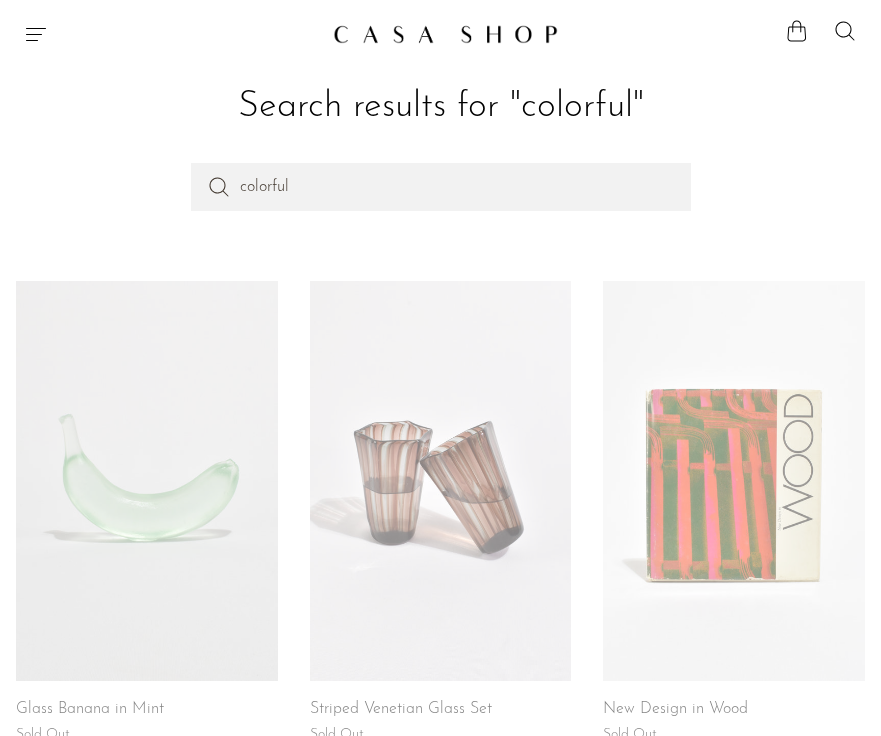scroll, scrollTop: 0, scrollLeft: 0, axis: both 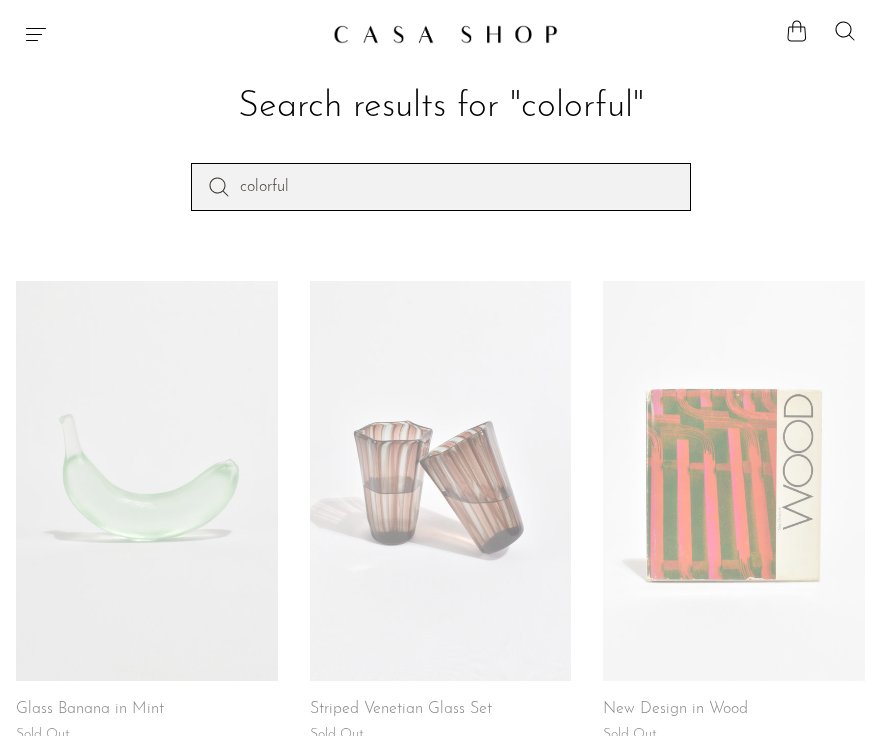 click on "colorful" at bounding box center [441, 187] 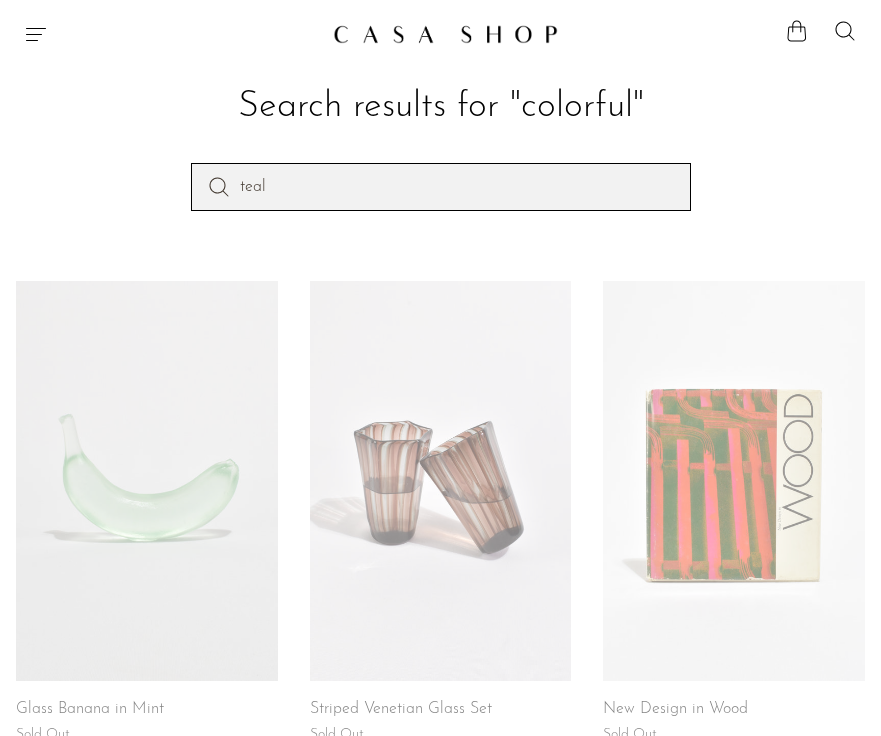 type on "teal" 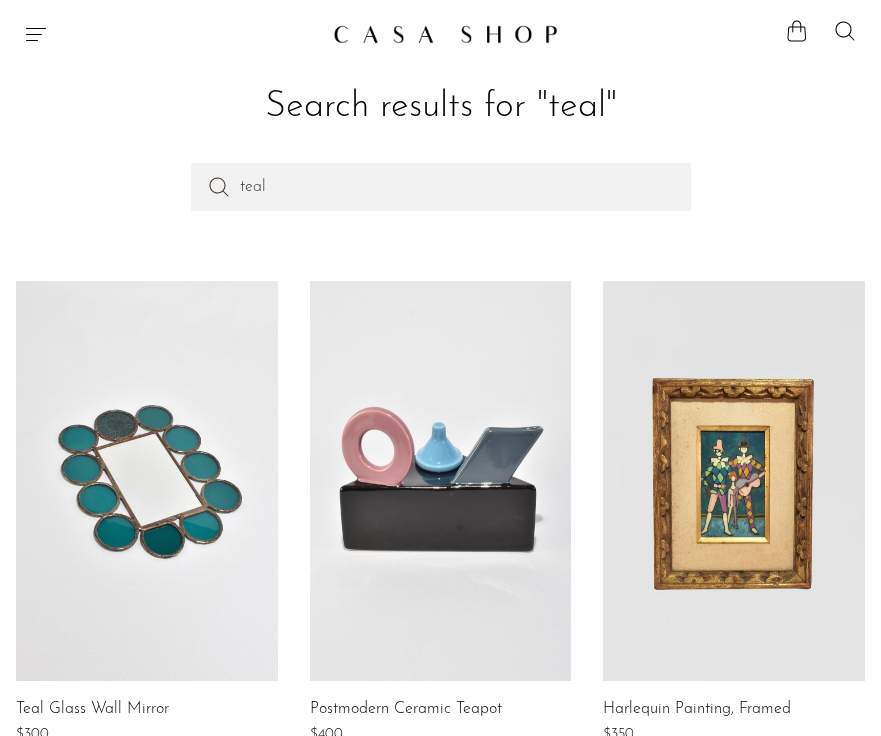 scroll, scrollTop: 0, scrollLeft: 0, axis: both 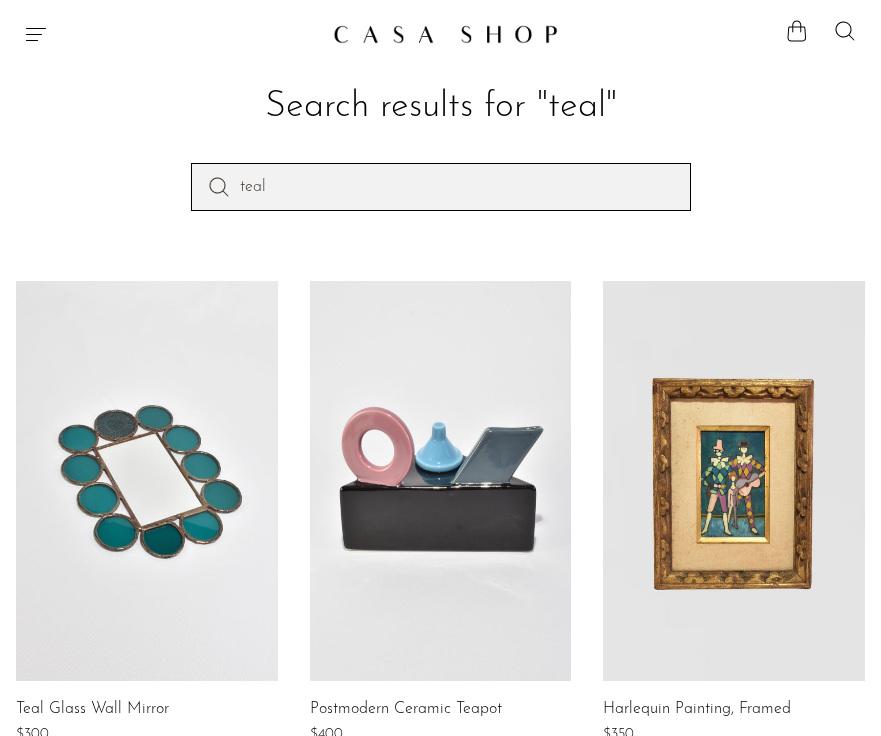 click on "teal" at bounding box center (441, 187) 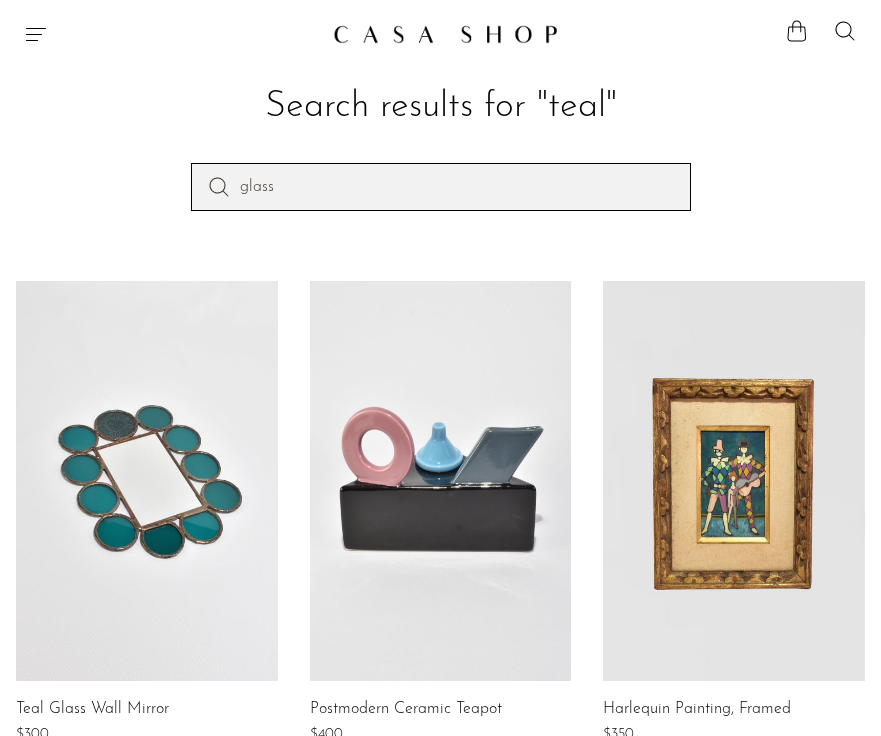 type on "glass" 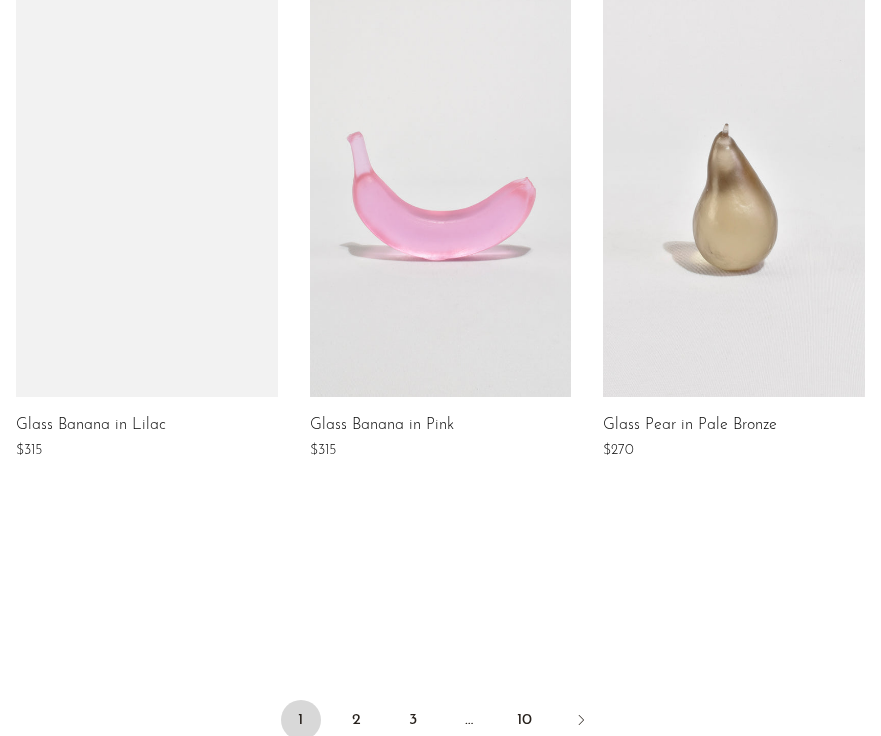 scroll, scrollTop: 2033, scrollLeft: 0, axis: vertical 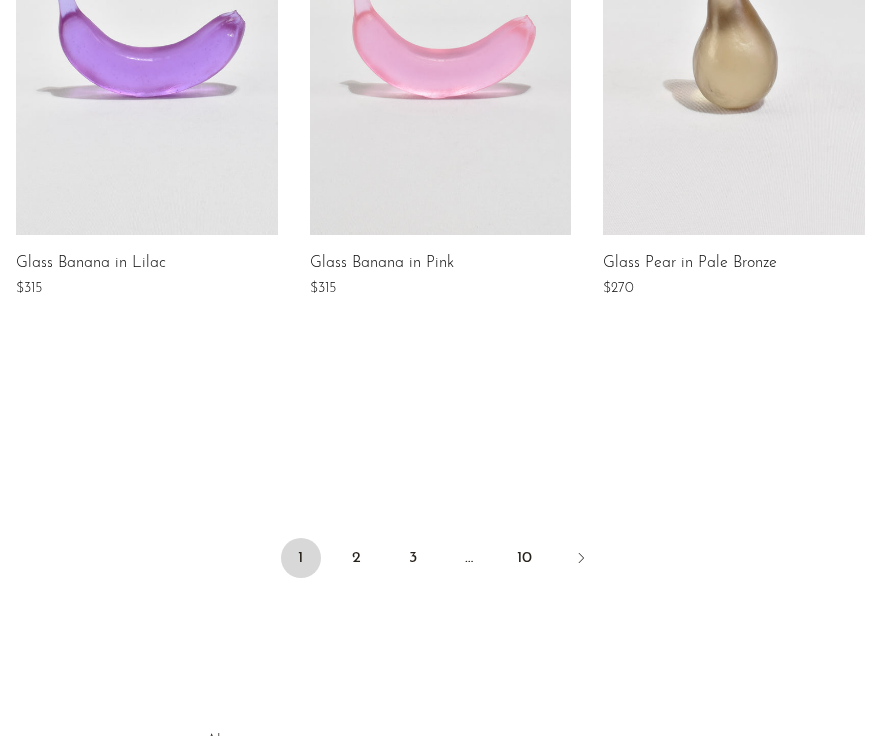 click on "2" at bounding box center (357, 560) 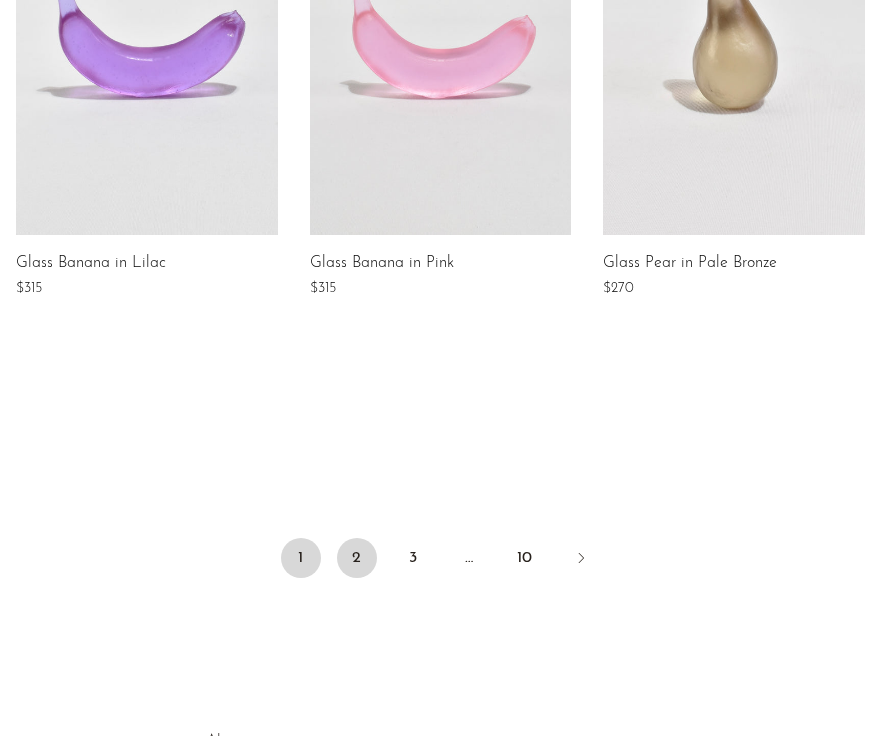 click on "2" at bounding box center (357, 558) 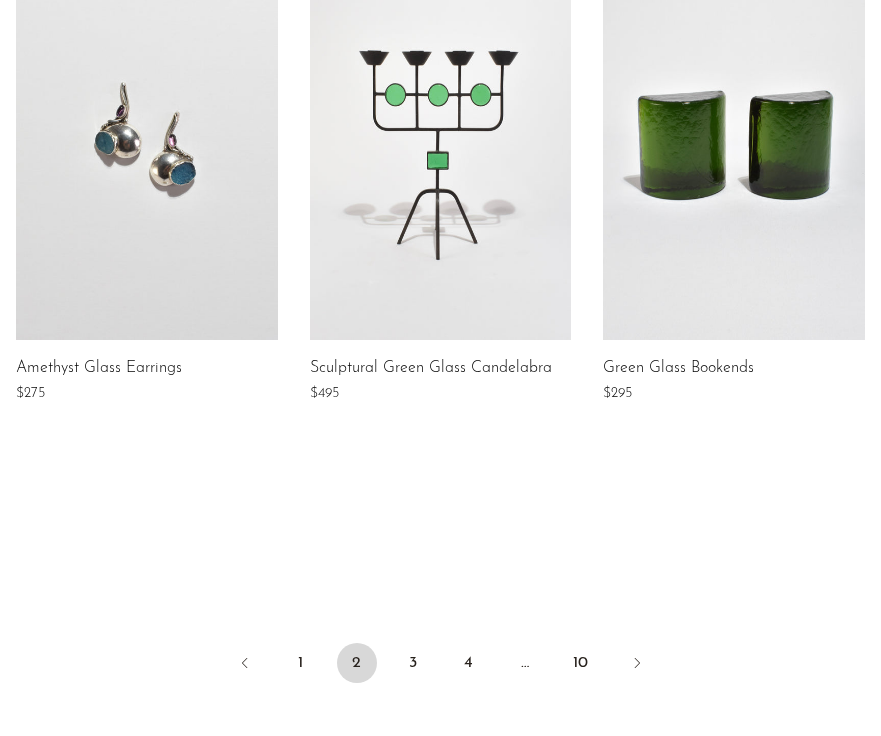 scroll, scrollTop: 2167, scrollLeft: 0, axis: vertical 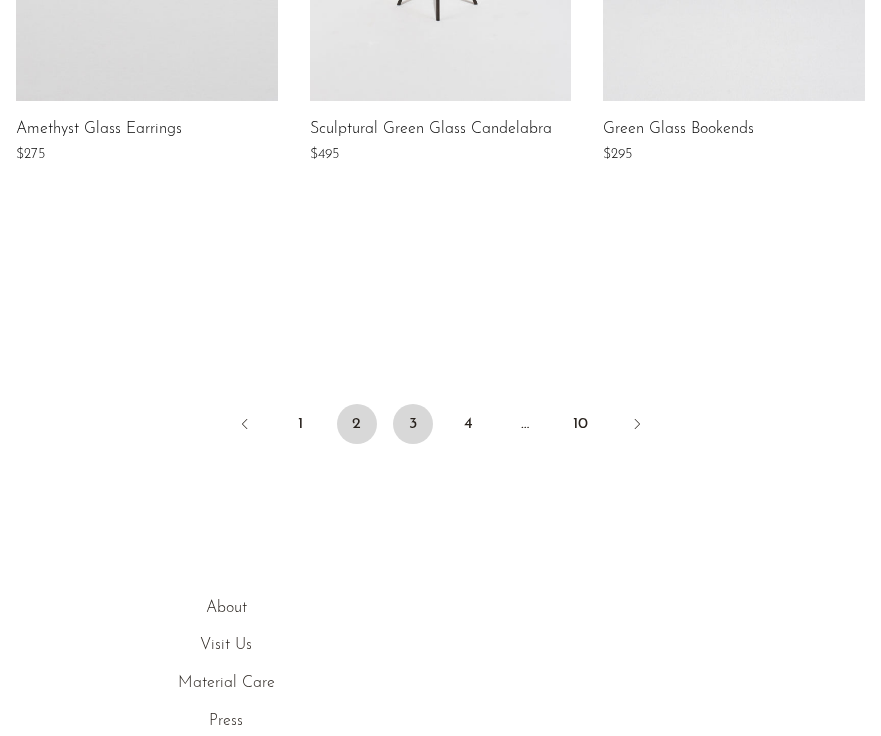 click on "3" at bounding box center [413, 424] 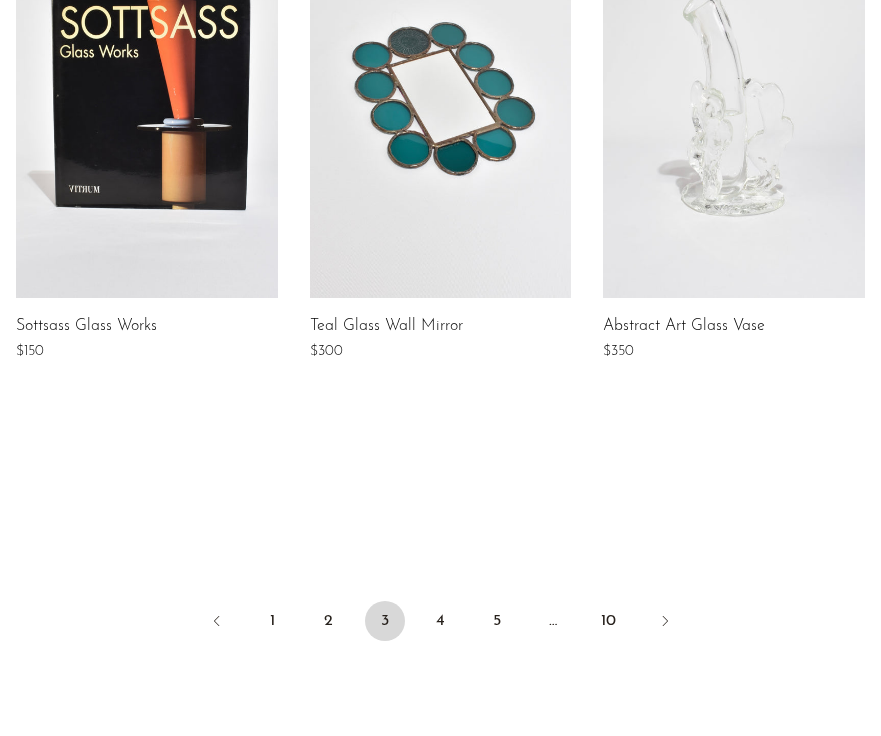 scroll, scrollTop: 2065, scrollLeft: 0, axis: vertical 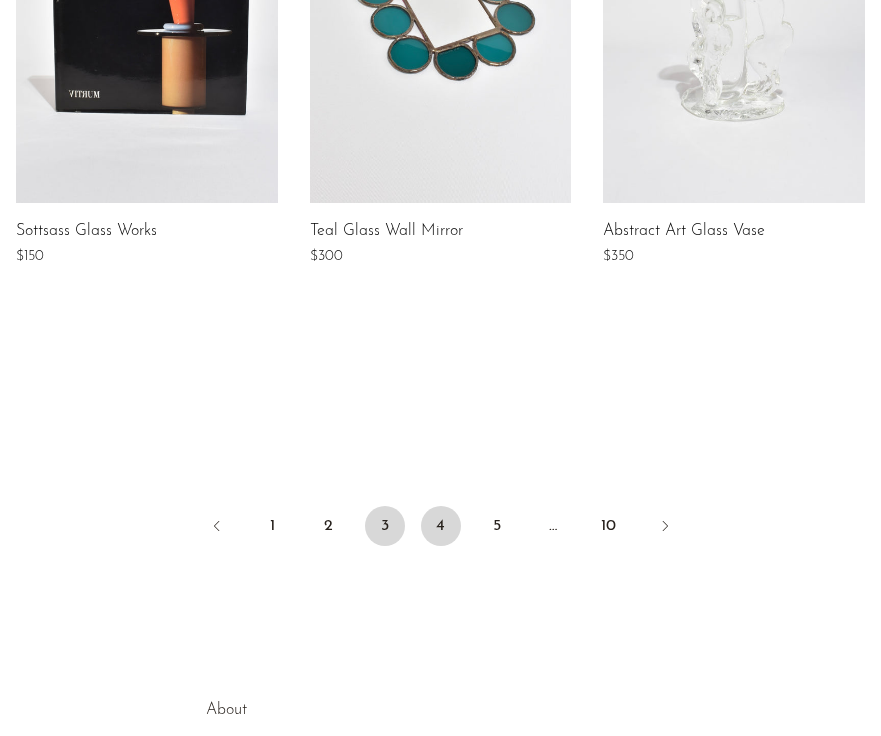click on "4" at bounding box center (441, 526) 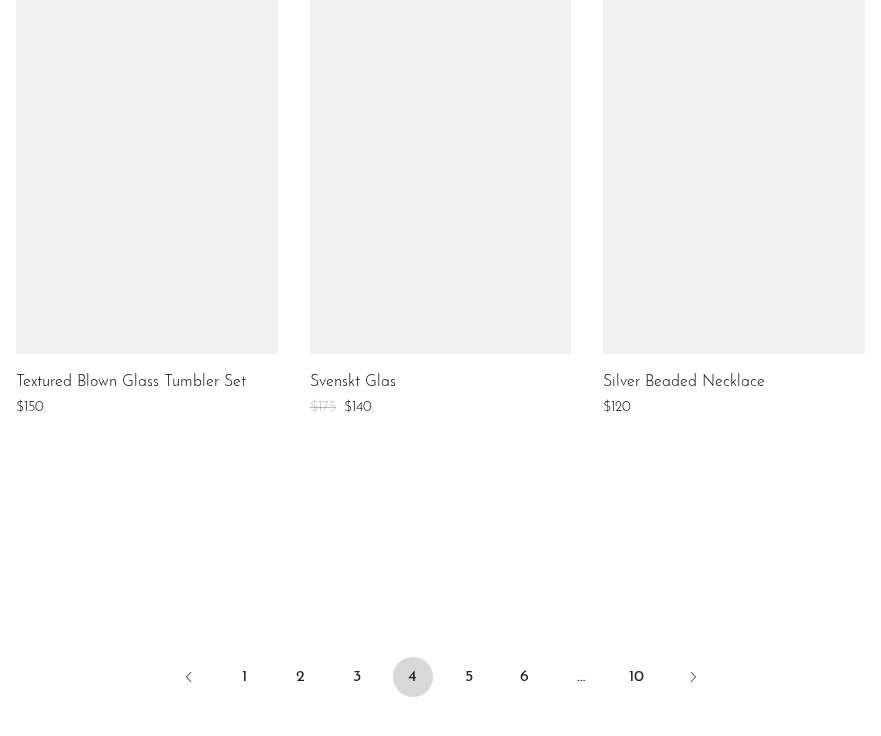 scroll, scrollTop: 2082, scrollLeft: 0, axis: vertical 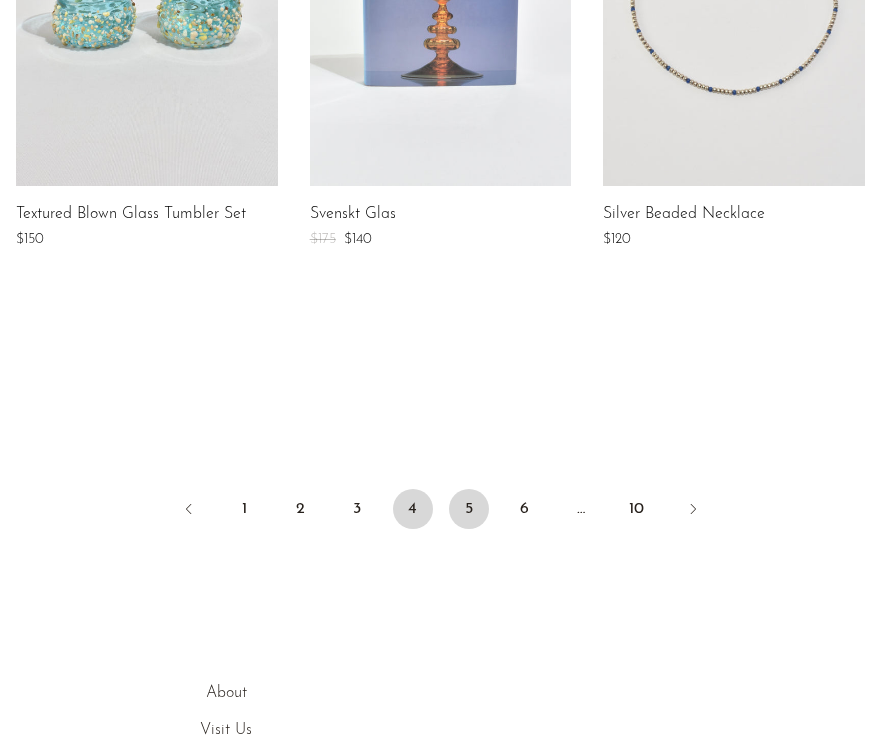 click on "5" at bounding box center (469, 509) 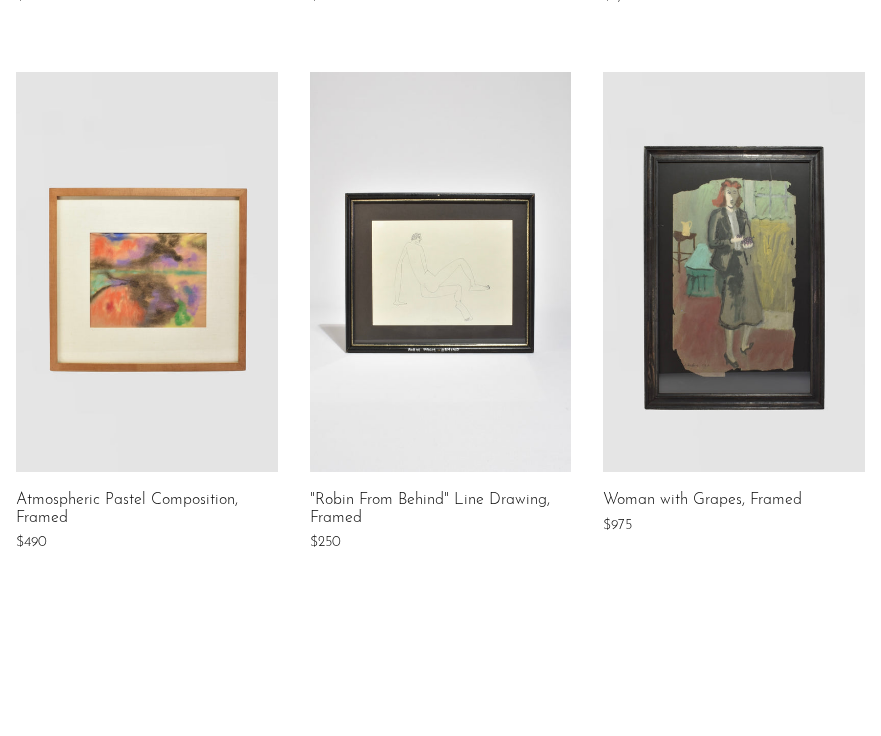 scroll, scrollTop: 1939, scrollLeft: 0, axis: vertical 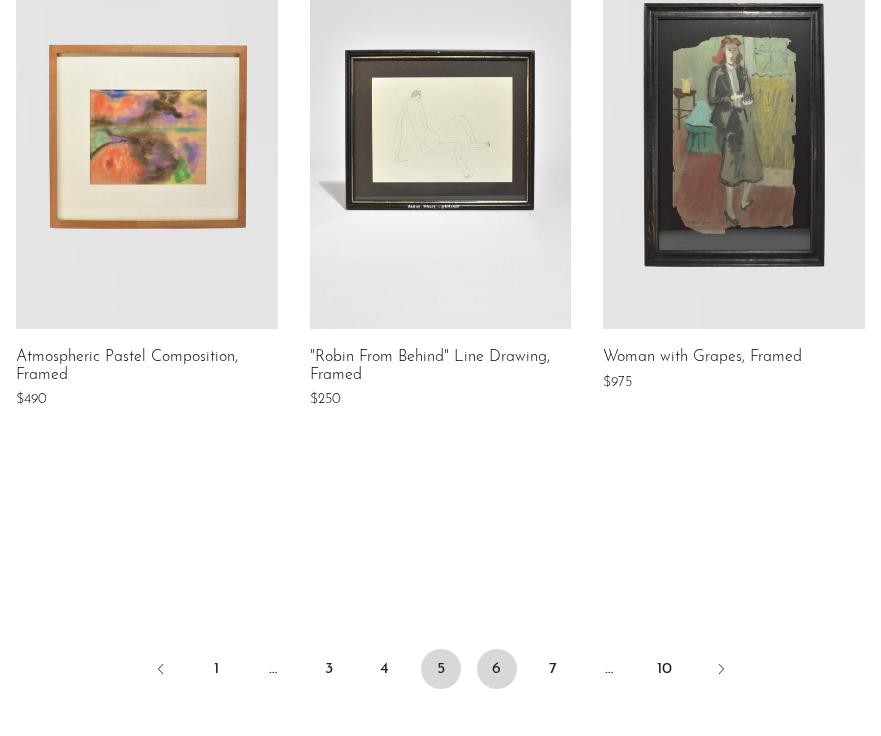 click on "6" at bounding box center [497, 669] 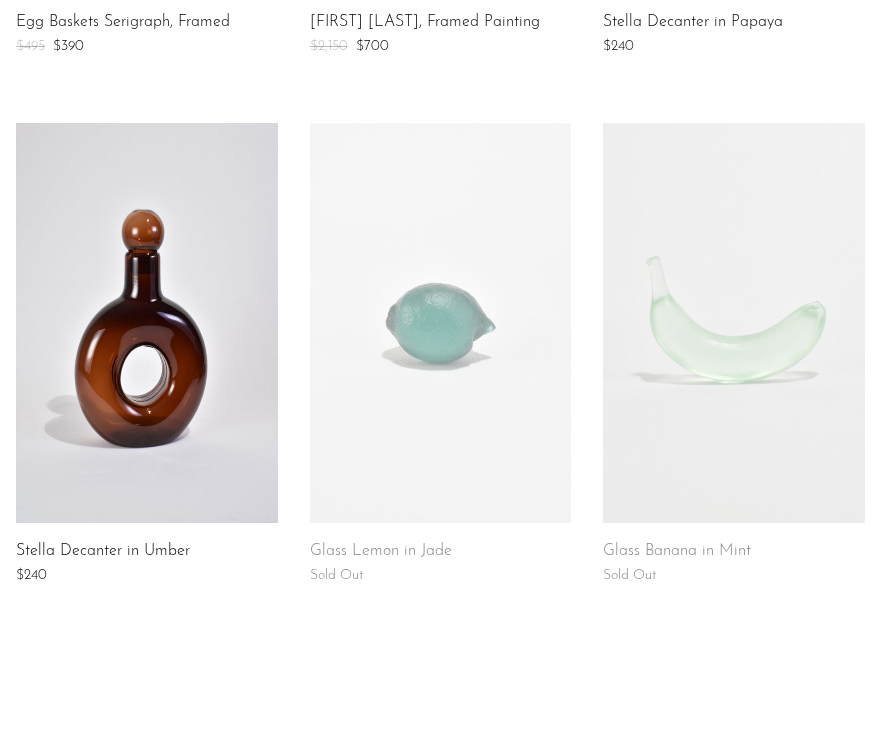scroll, scrollTop: 1924, scrollLeft: 0, axis: vertical 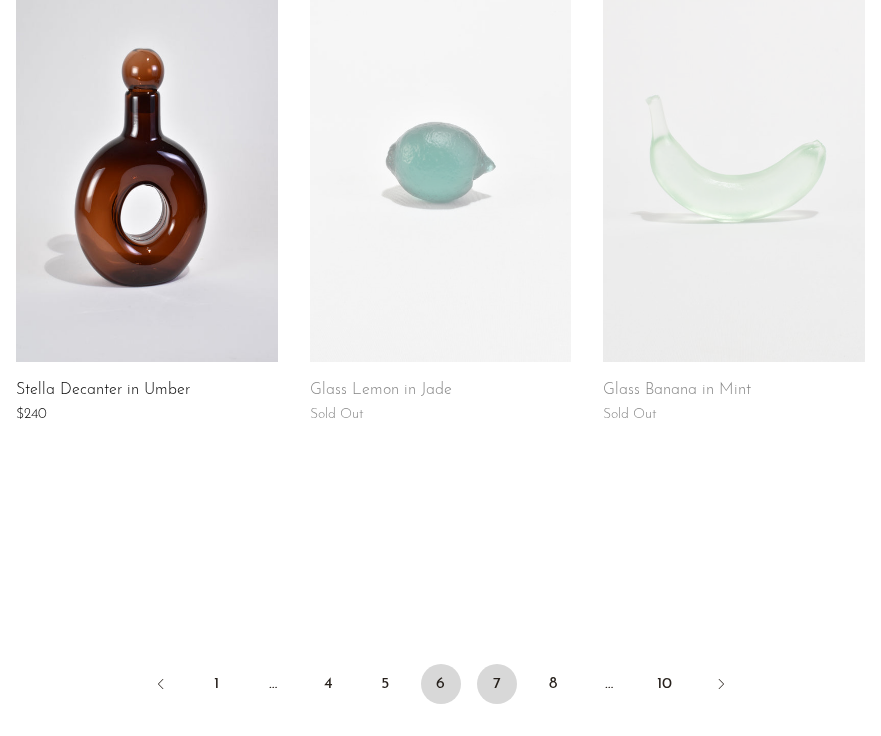 click on "7" at bounding box center [497, 684] 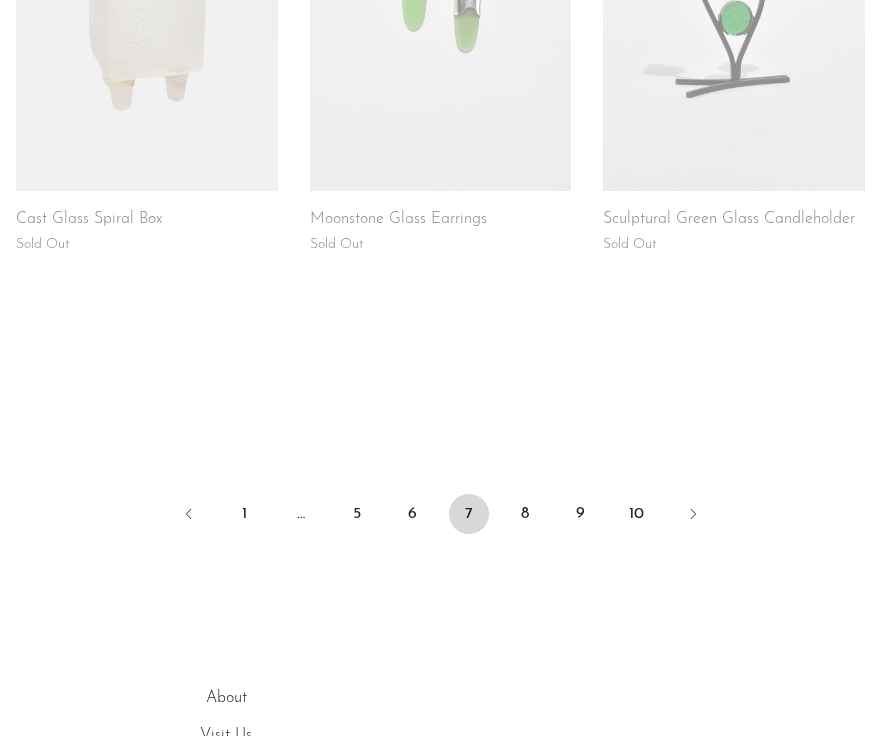 scroll, scrollTop: 2283, scrollLeft: 0, axis: vertical 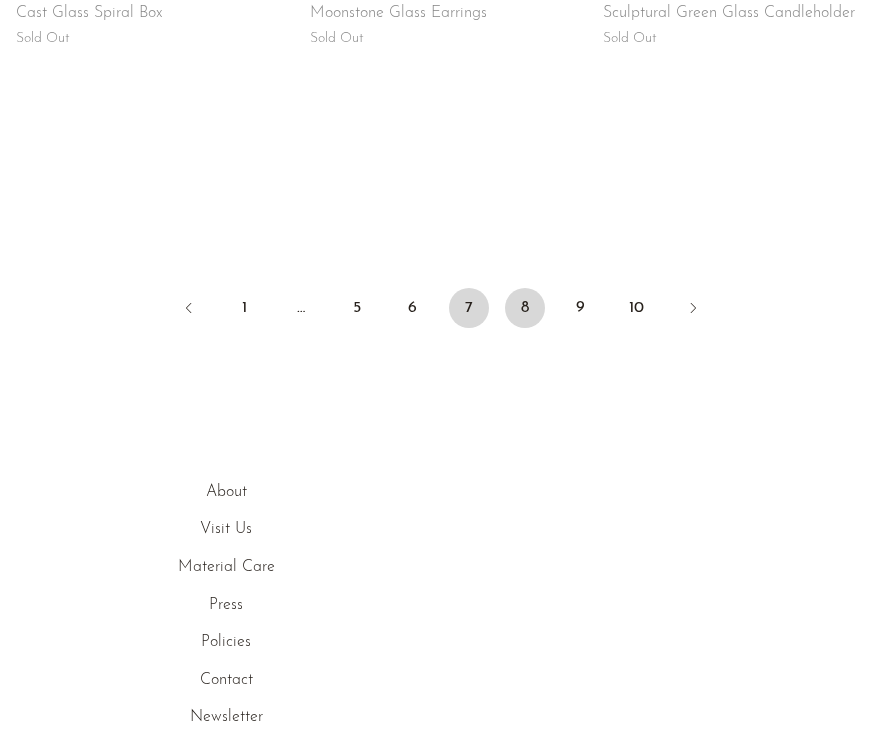 click on "8" at bounding box center (525, 308) 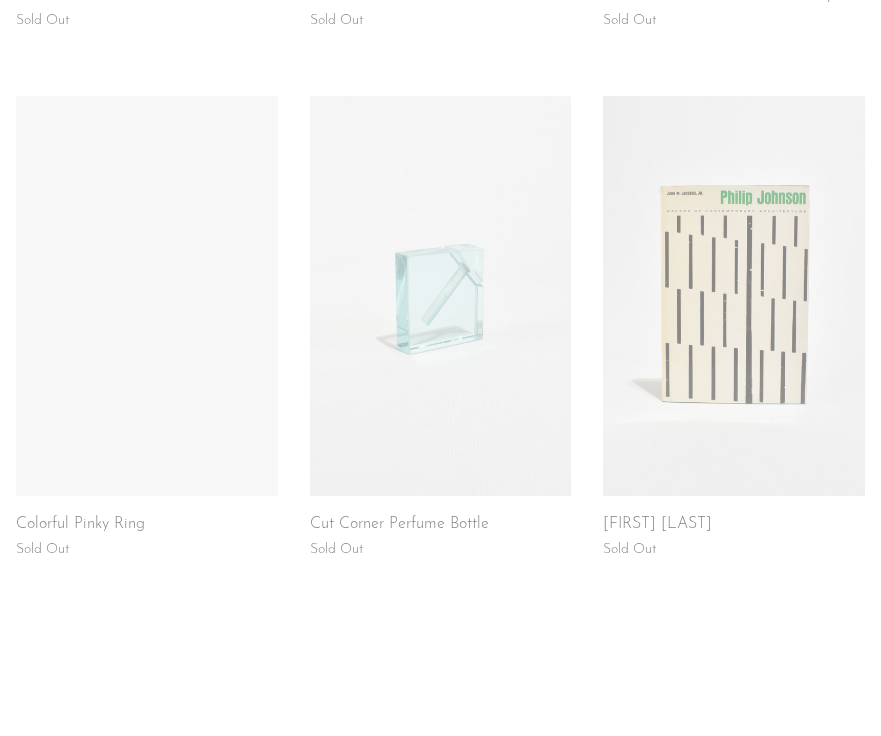 scroll, scrollTop: 2114, scrollLeft: 0, axis: vertical 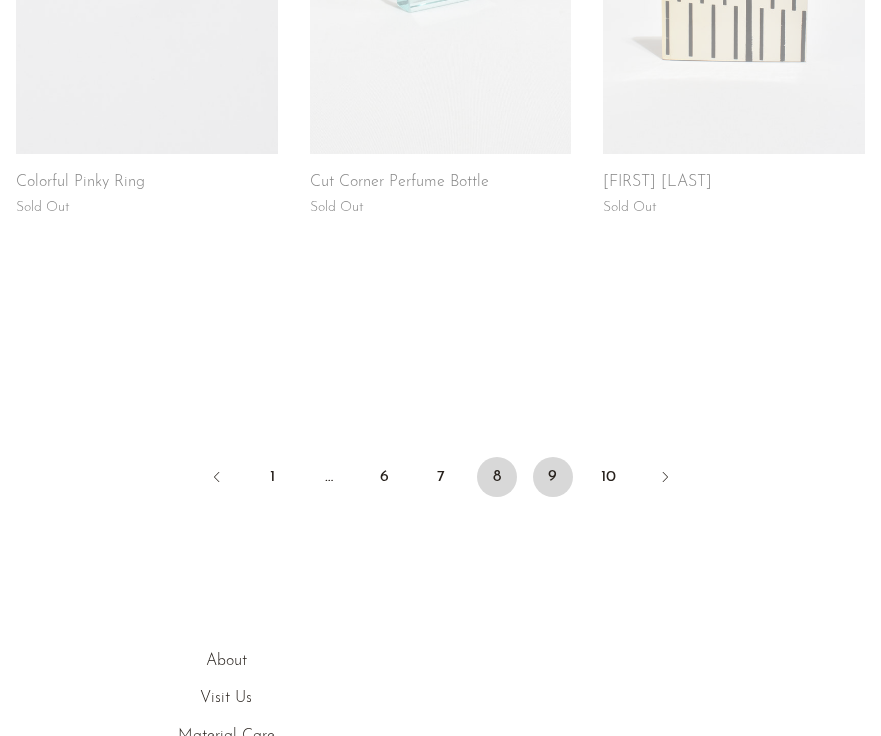 click on "9" at bounding box center (553, 477) 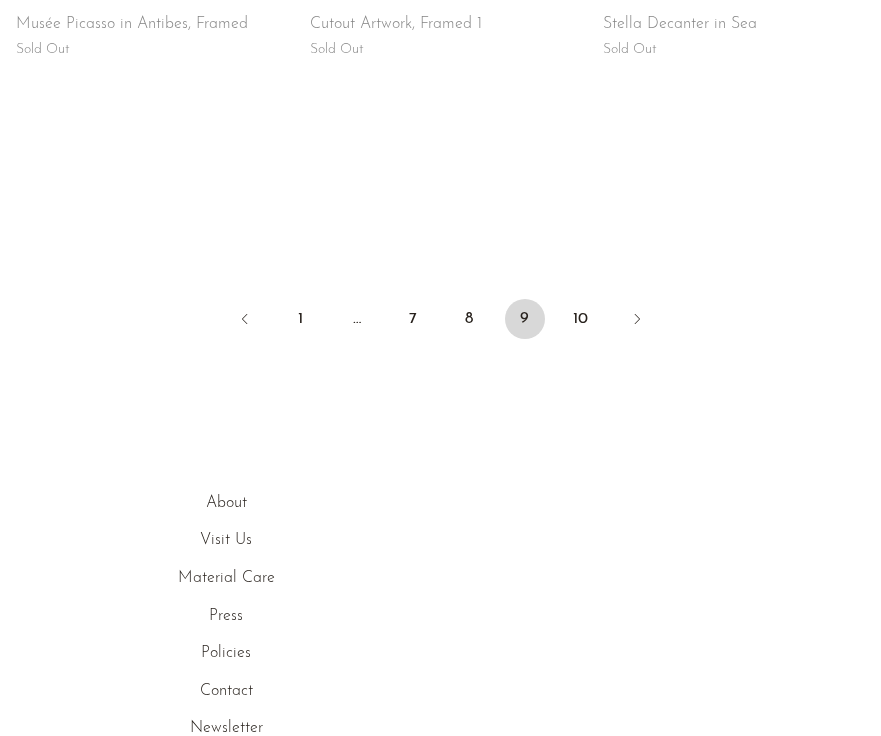 scroll, scrollTop: 2471, scrollLeft: 0, axis: vertical 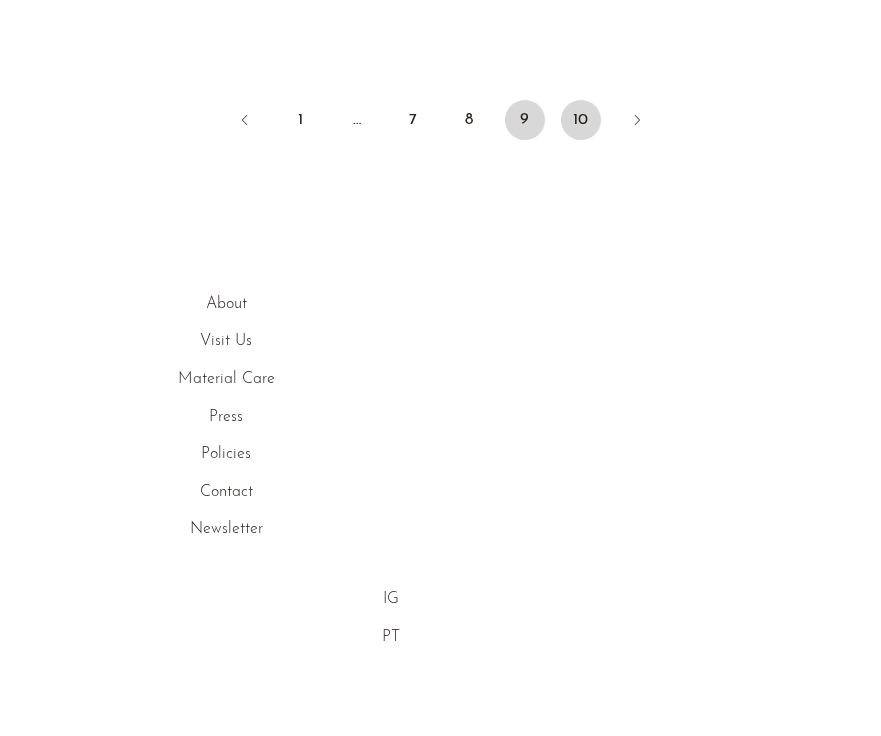 click on "10" at bounding box center [581, 120] 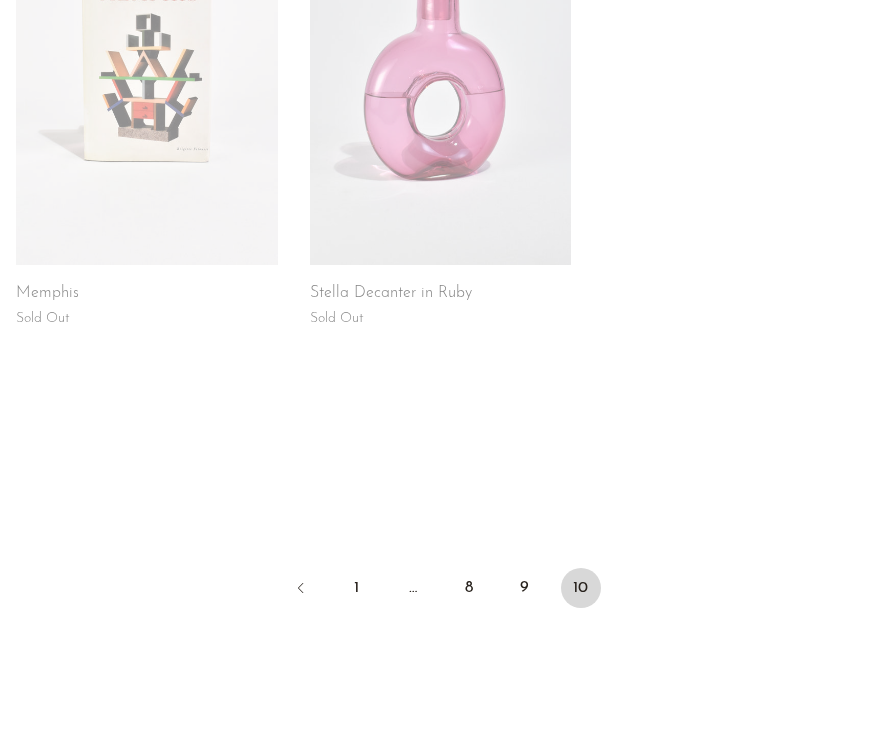 scroll, scrollTop: 394, scrollLeft: 0, axis: vertical 